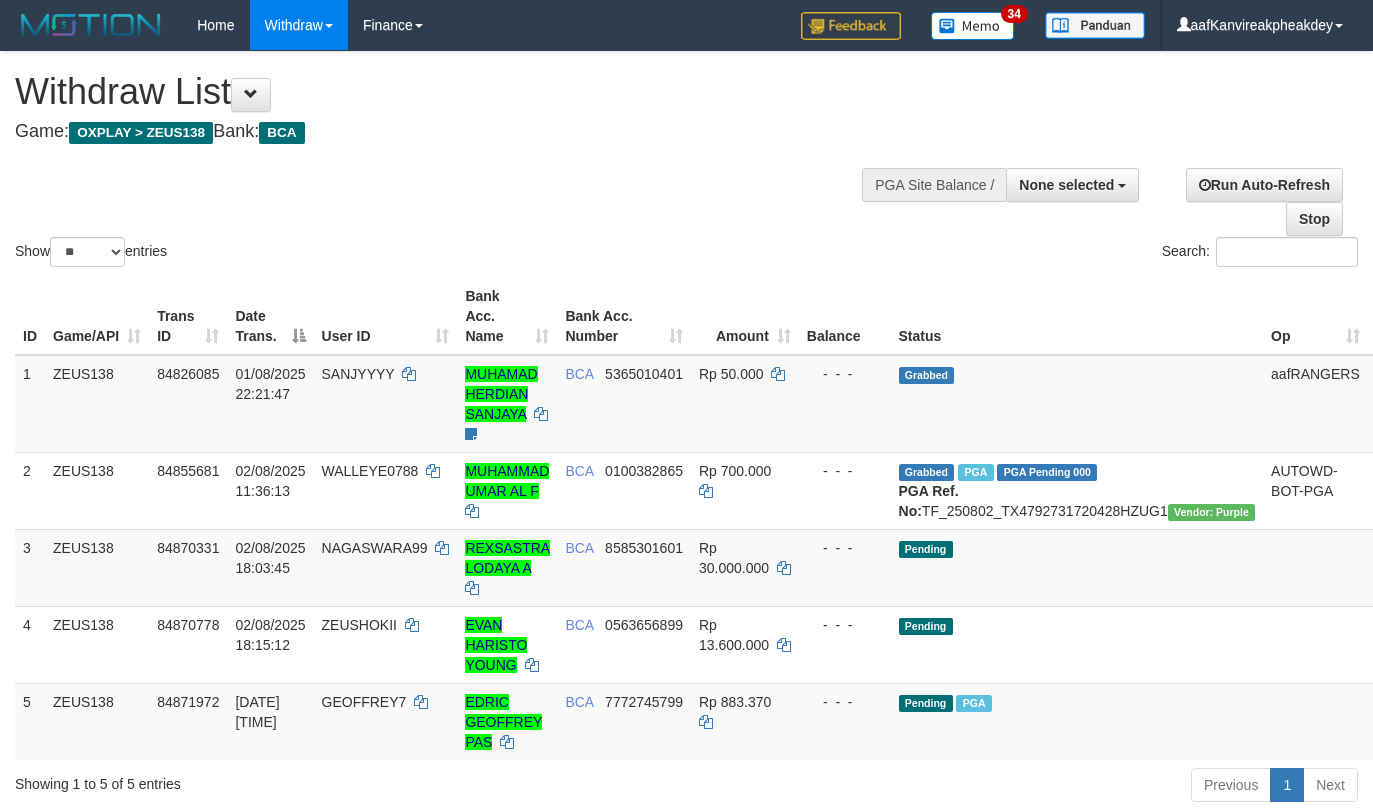 select 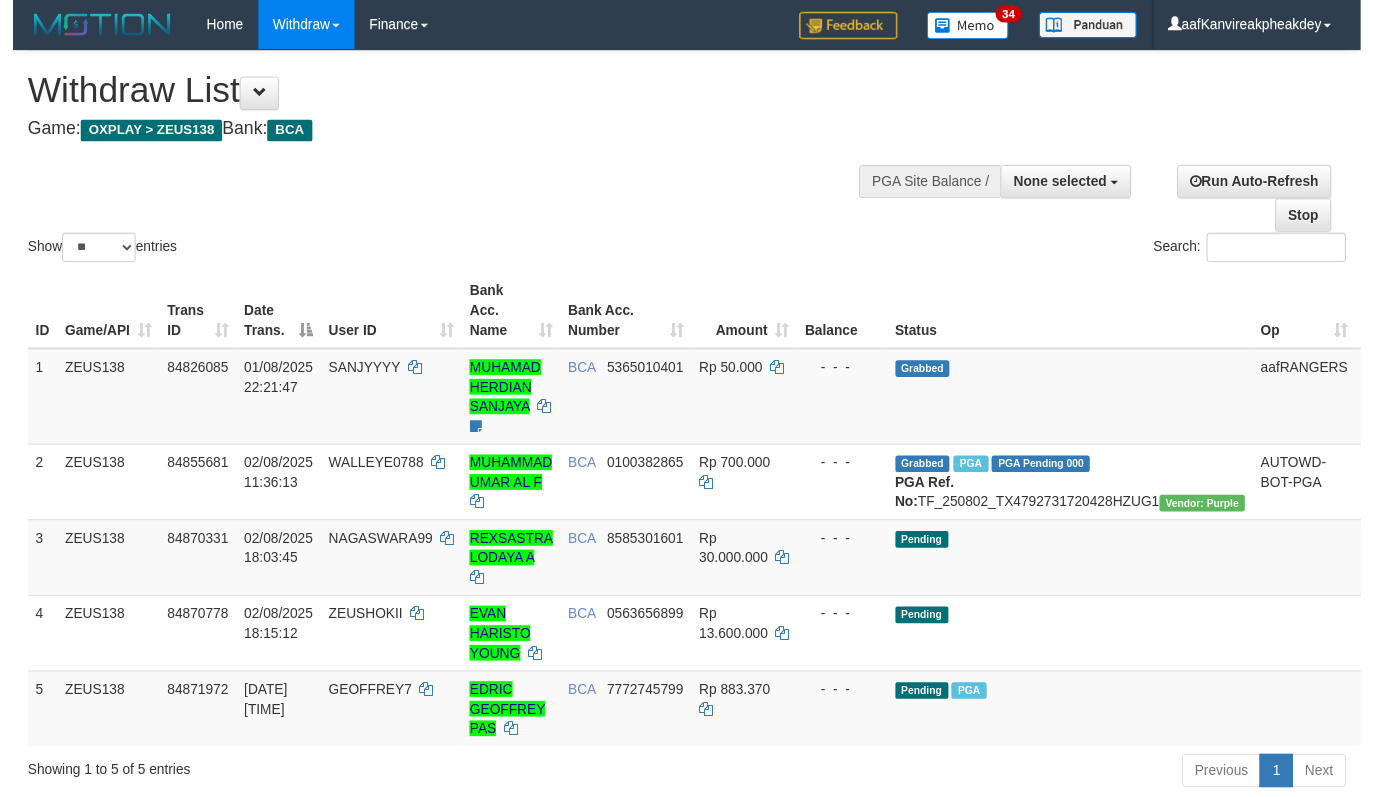 scroll, scrollTop: 278, scrollLeft: 0, axis: vertical 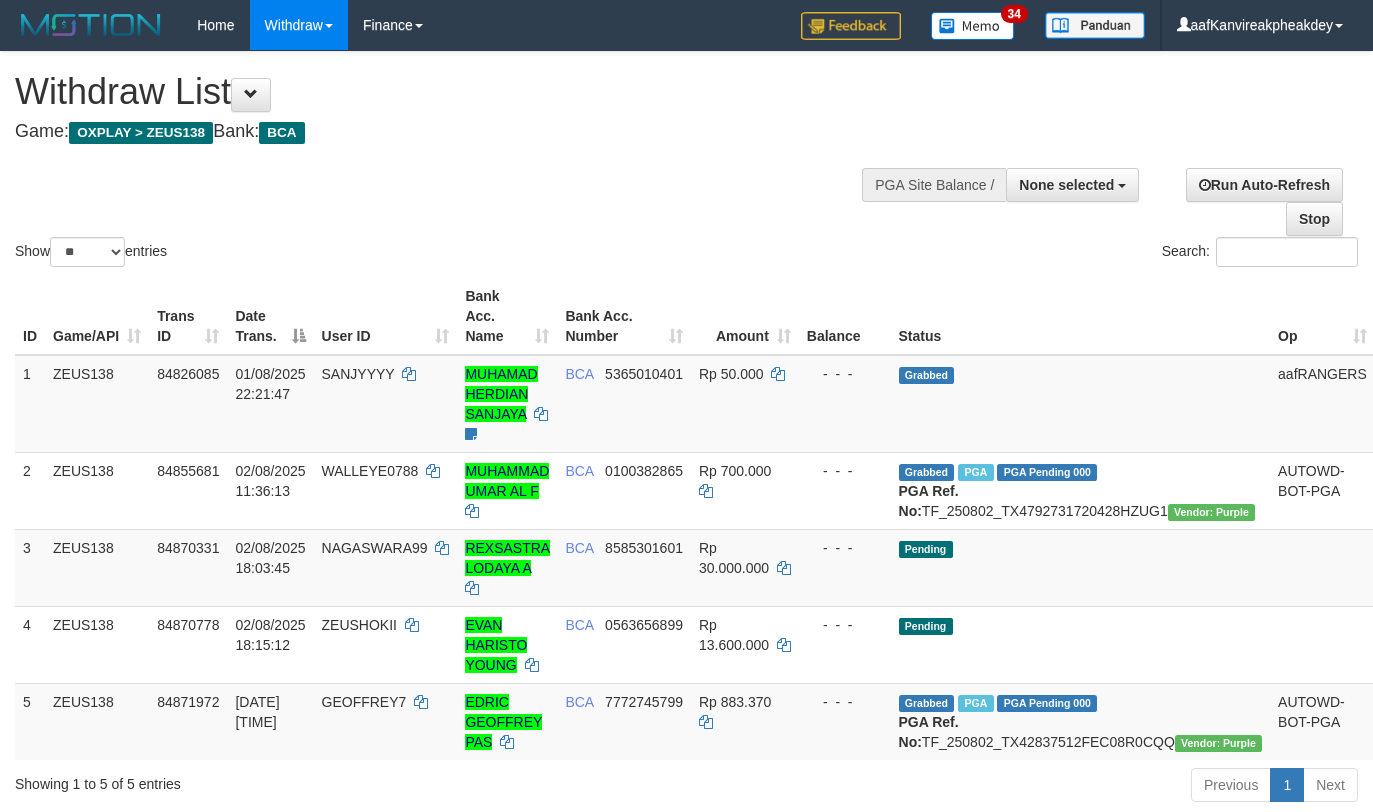 select 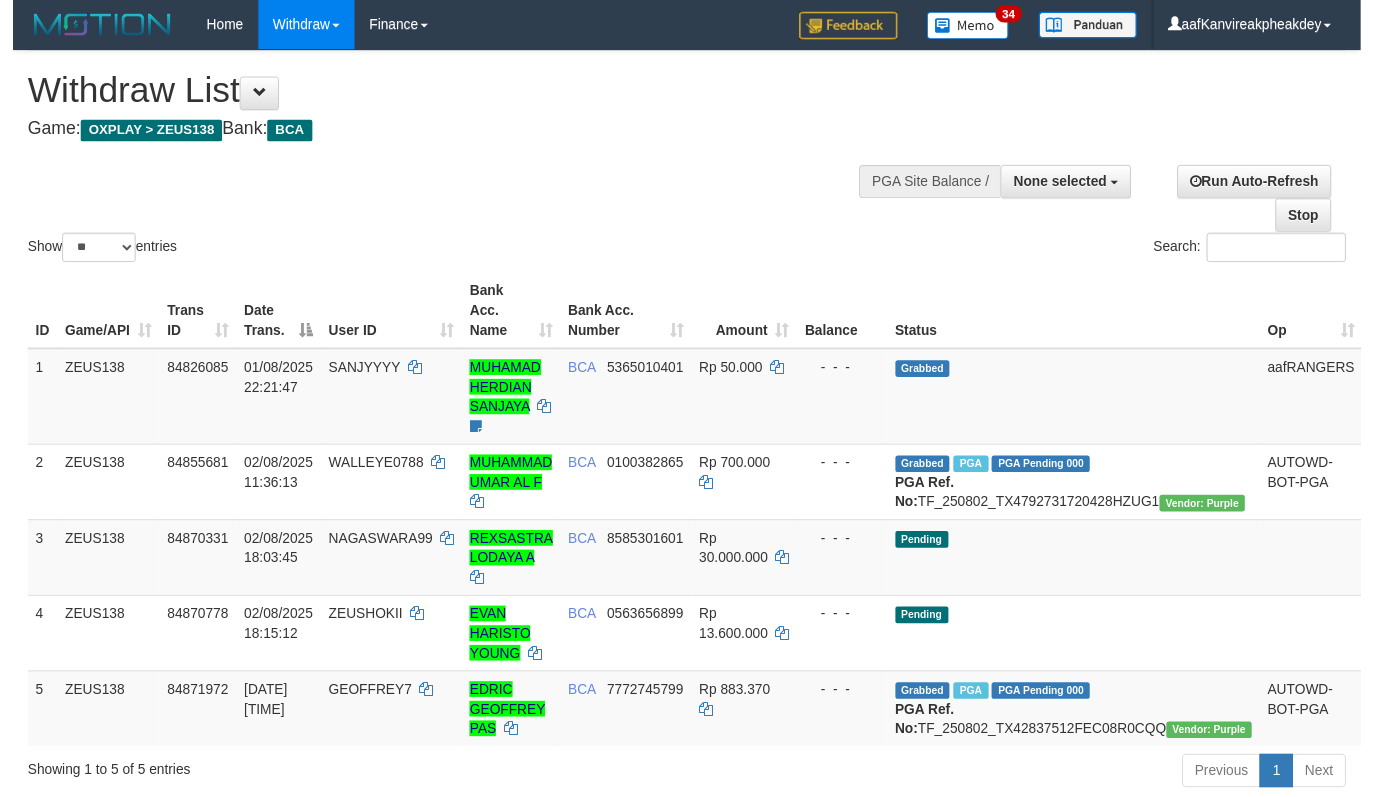 scroll, scrollTop: 278, scrollLeft: 0, axis: vertical 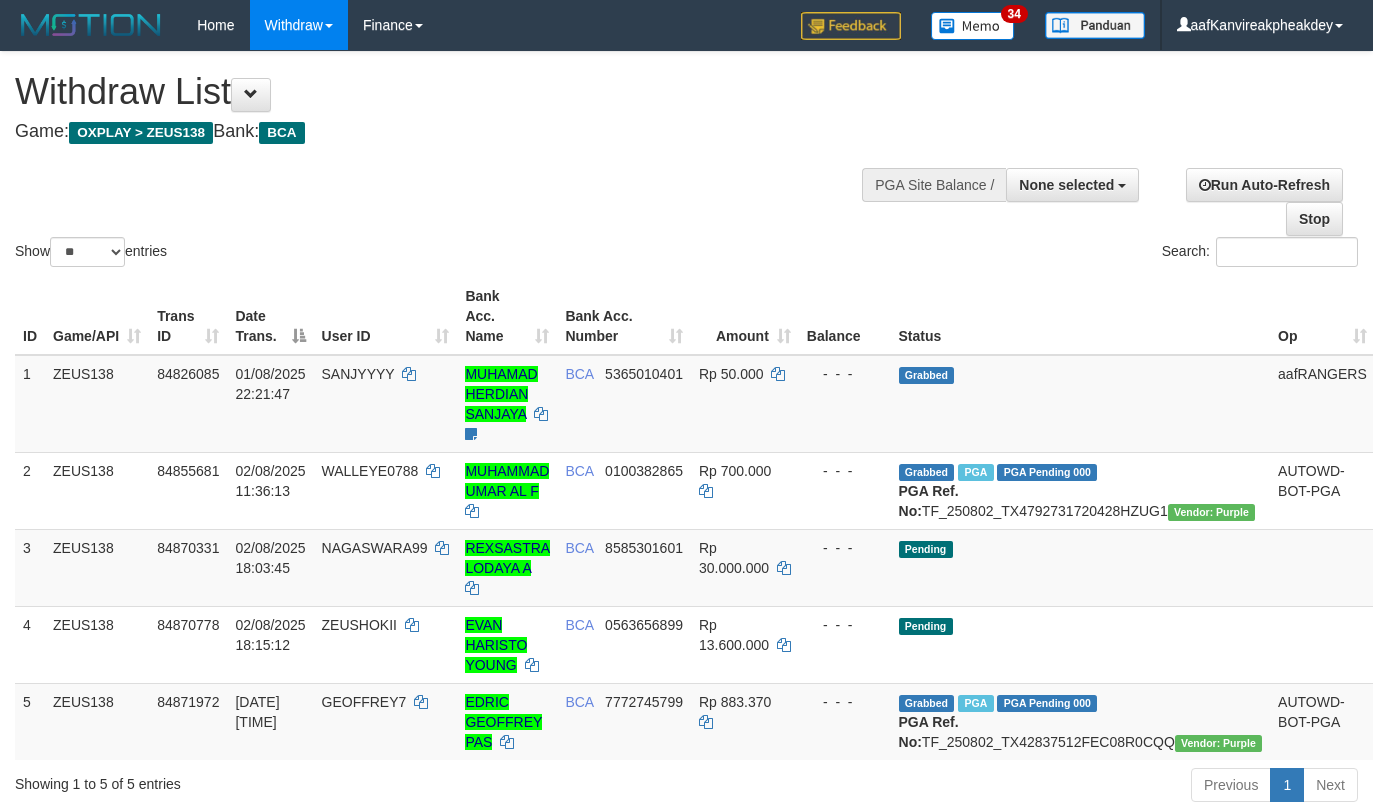 select 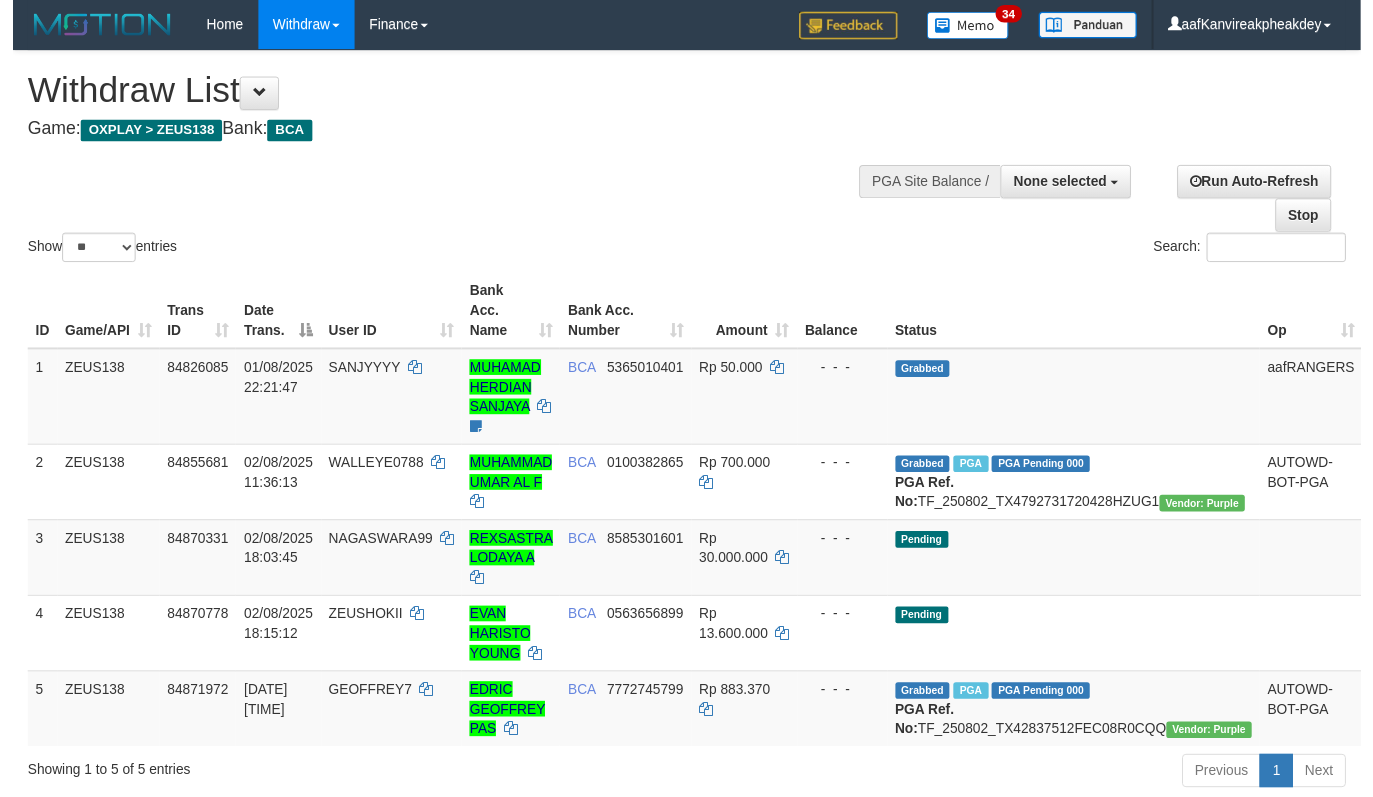 scroll, scrollTop: 278, scrollLeft: 0, axis: vertical 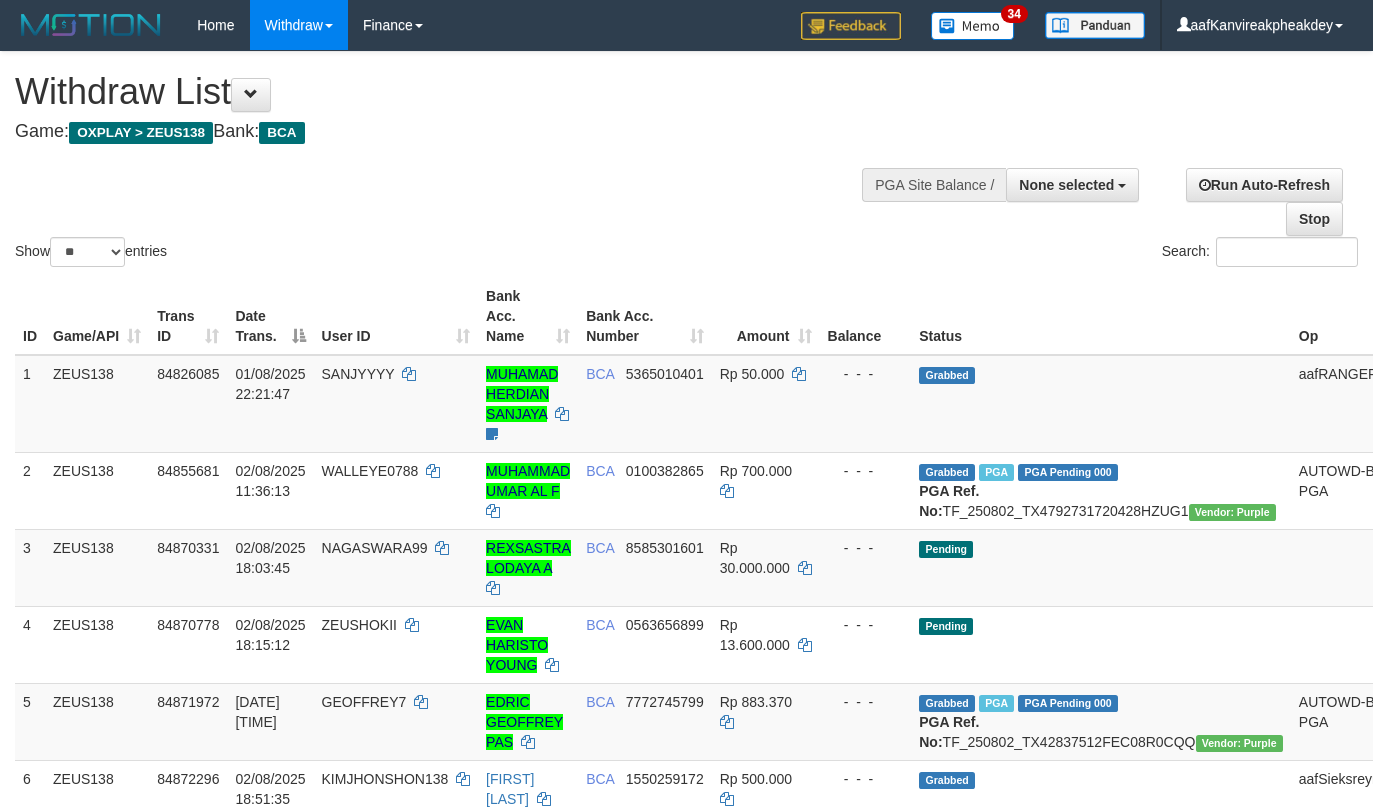 select 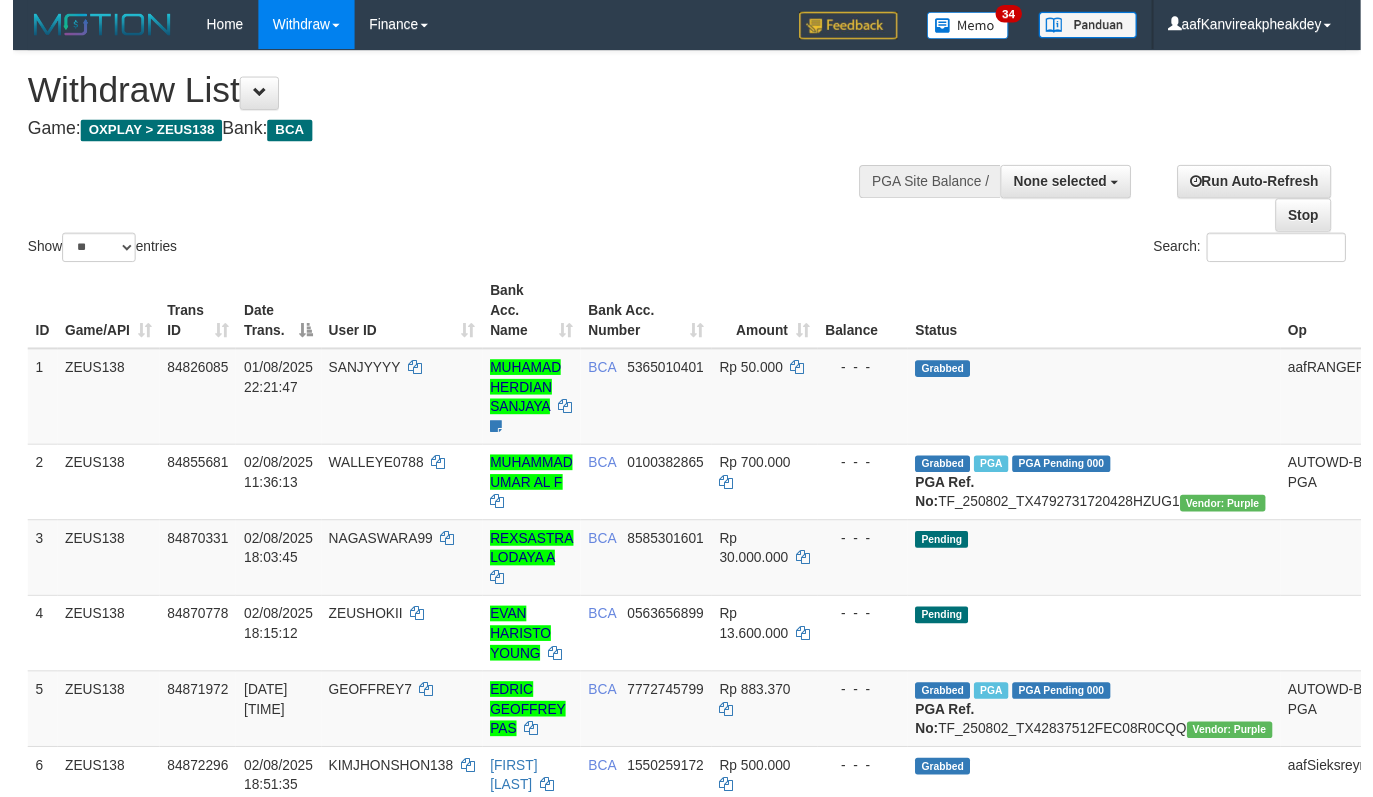 scroll, scrollTop: 278, scrollLeft: 0, axis: vertical 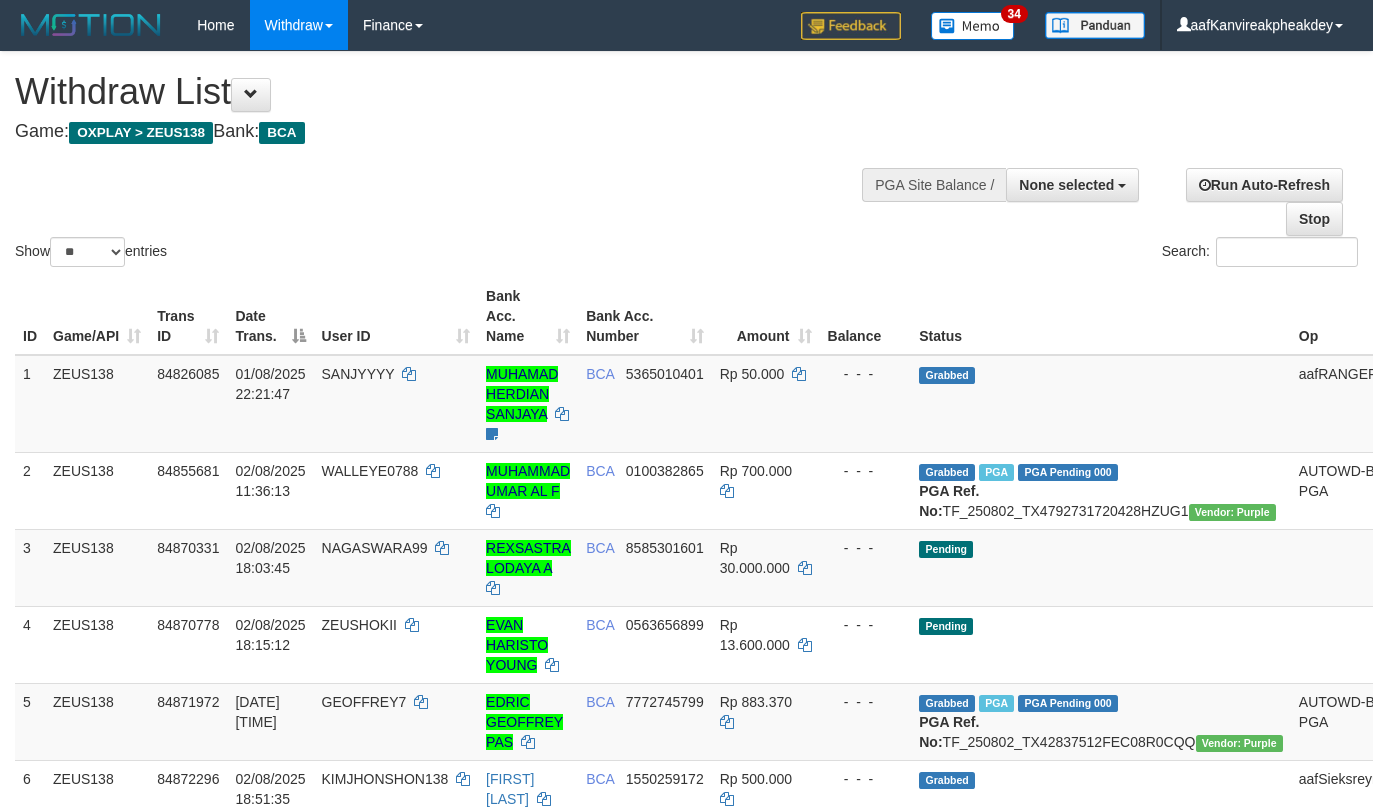 select 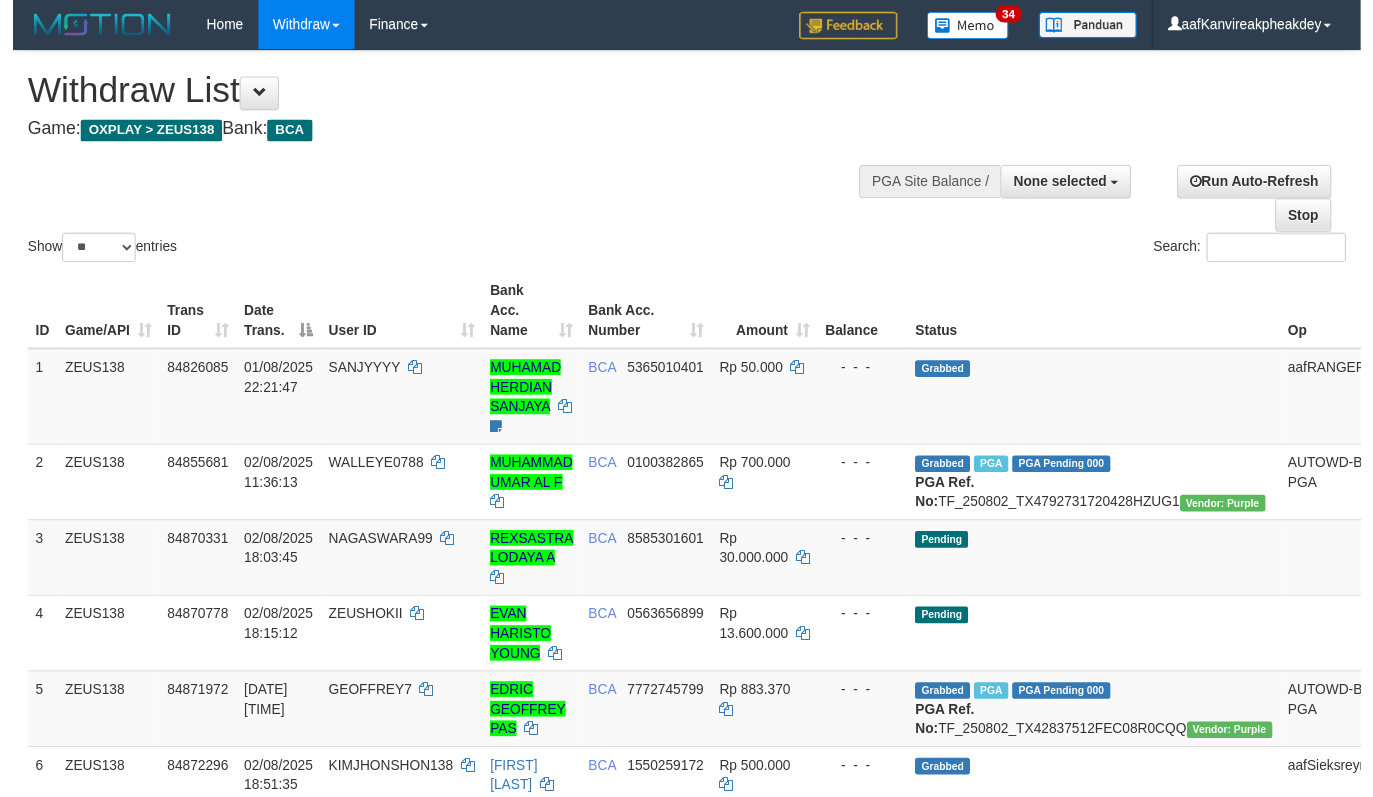 scroll, scrollTop: 278, scrollLeft: 0, axis: vertical 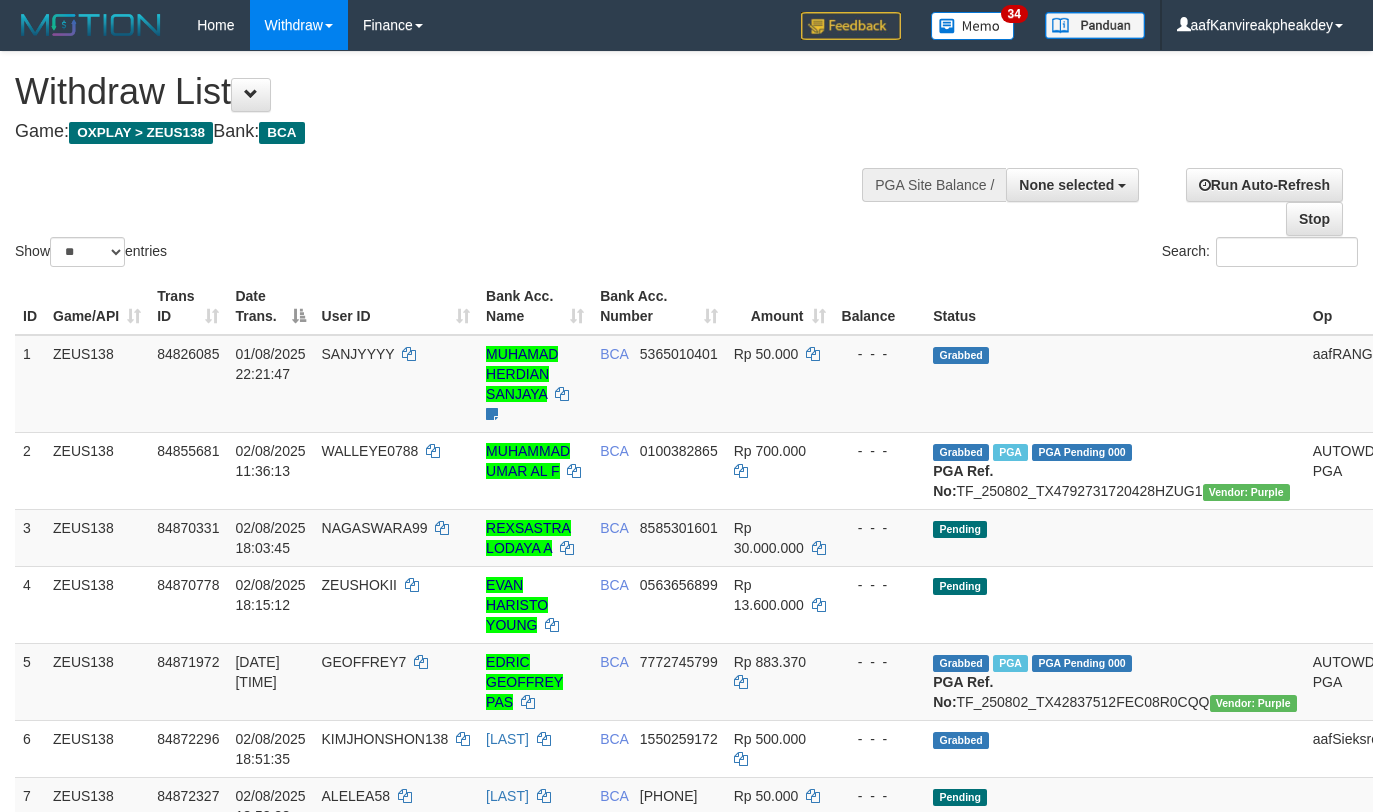 select 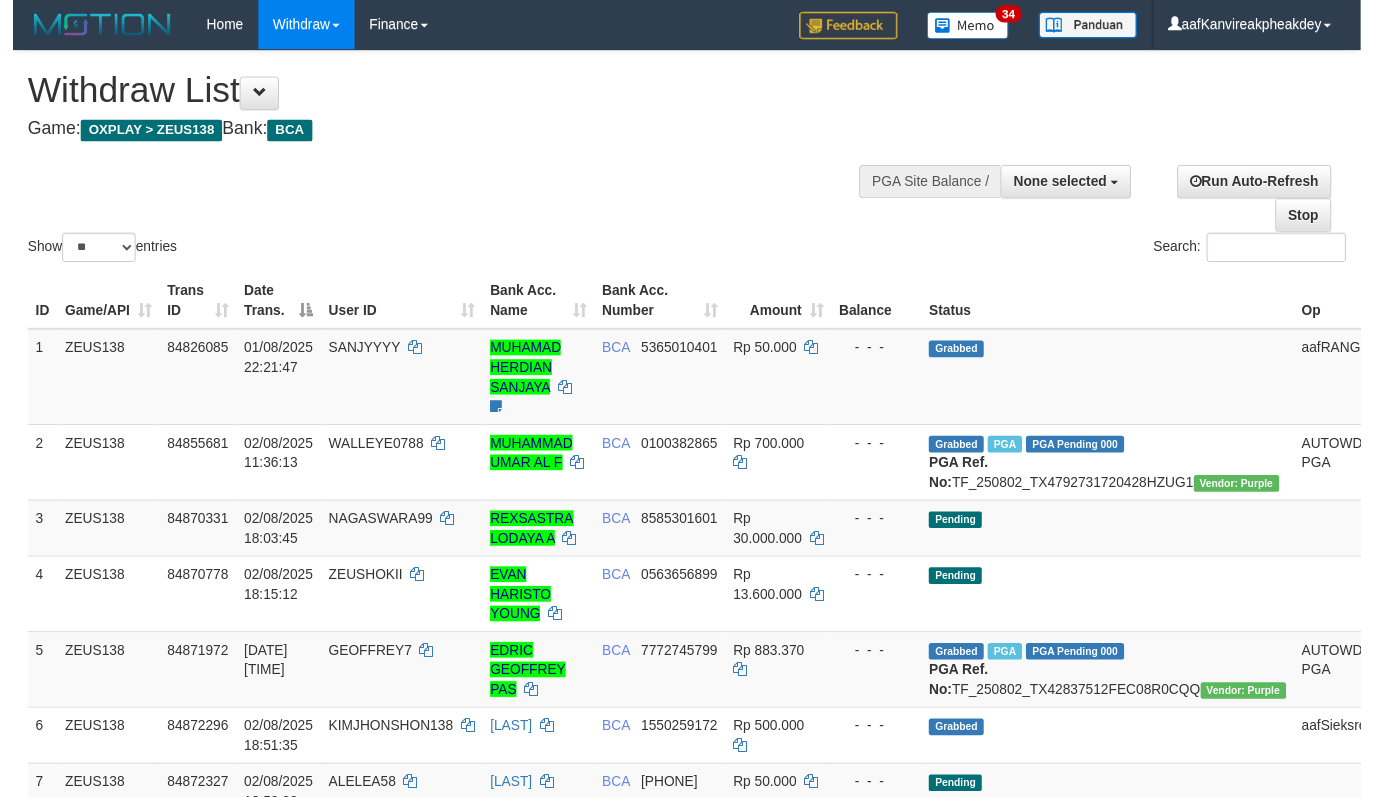 scroll, scrollTop: 278, scrollLeft: 0, axis: vertical 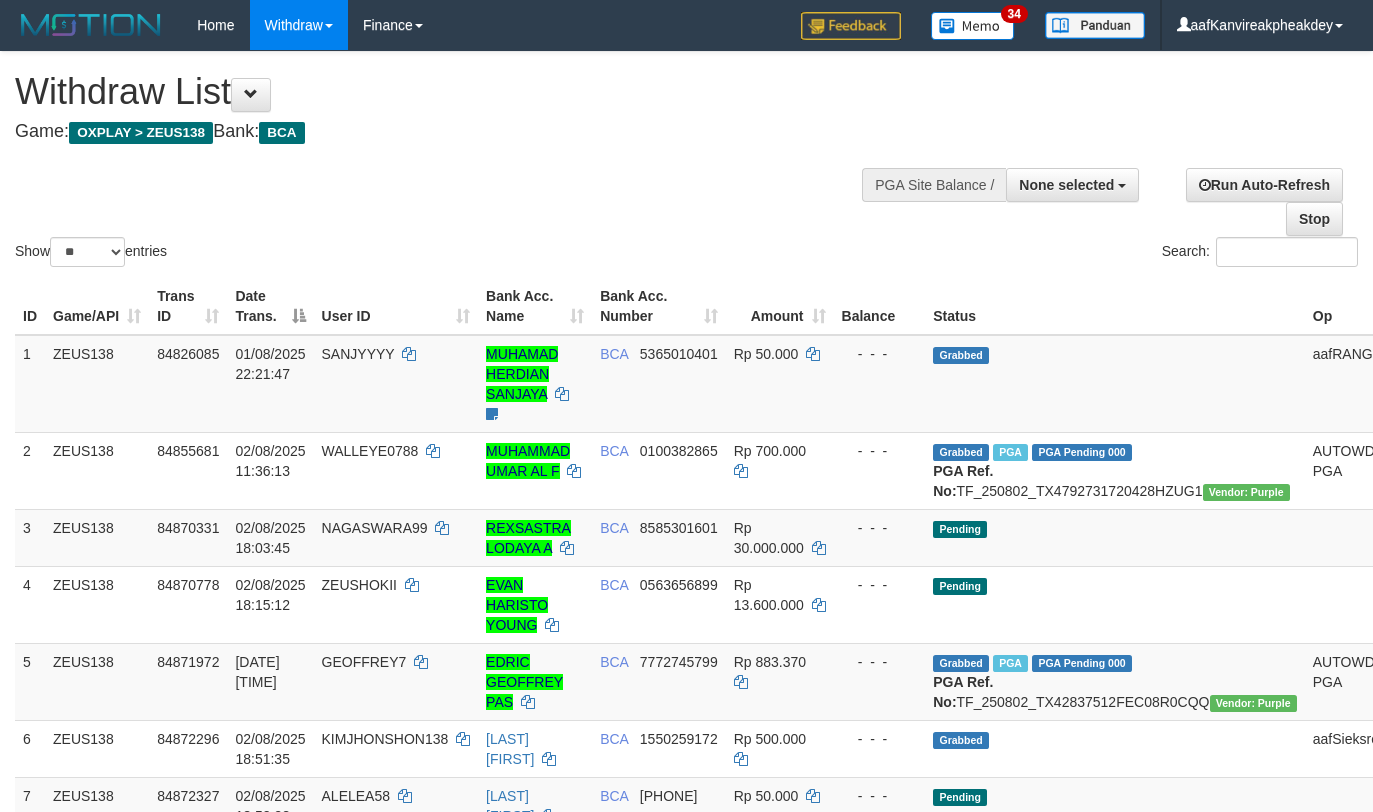 select 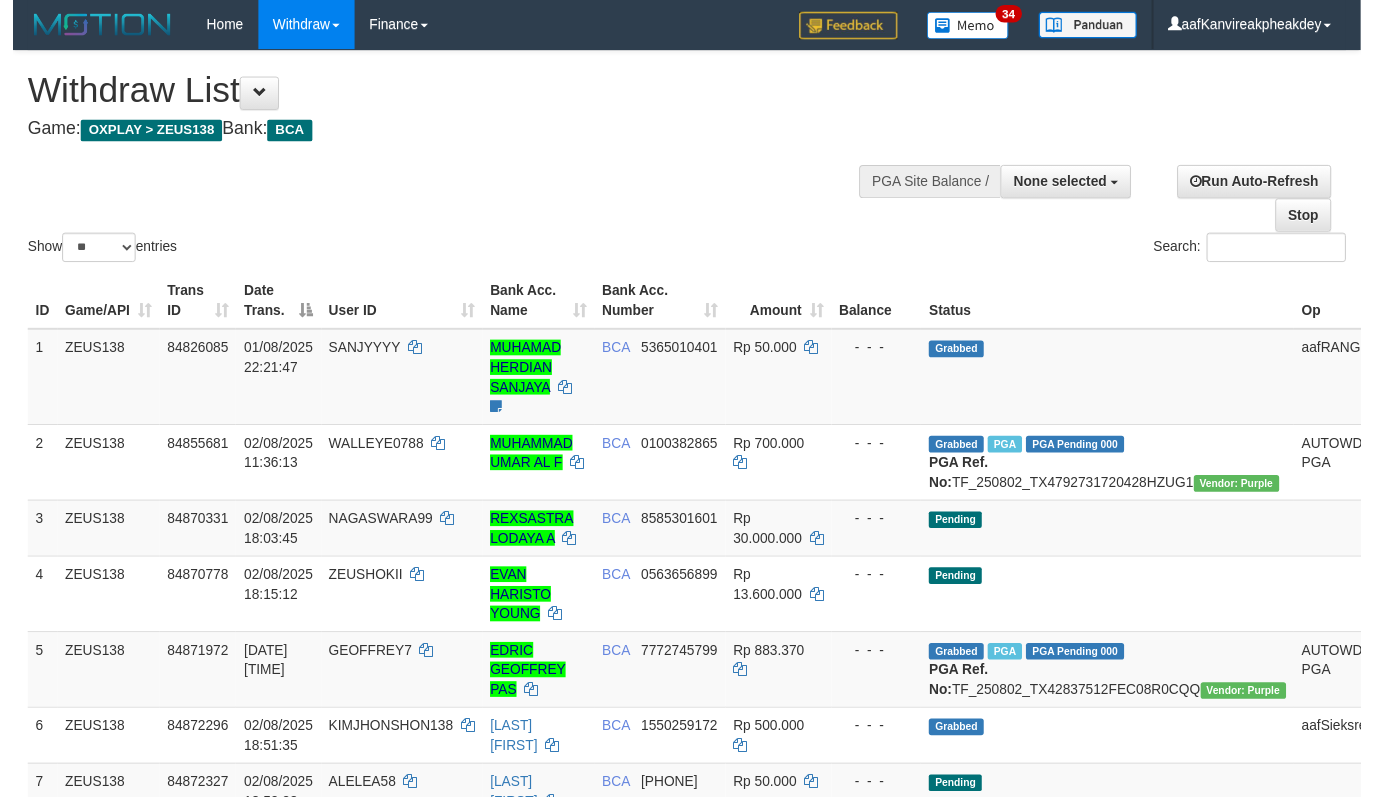 scroll, scrollTop: 278, scrollLeft: 0, axis: vertical 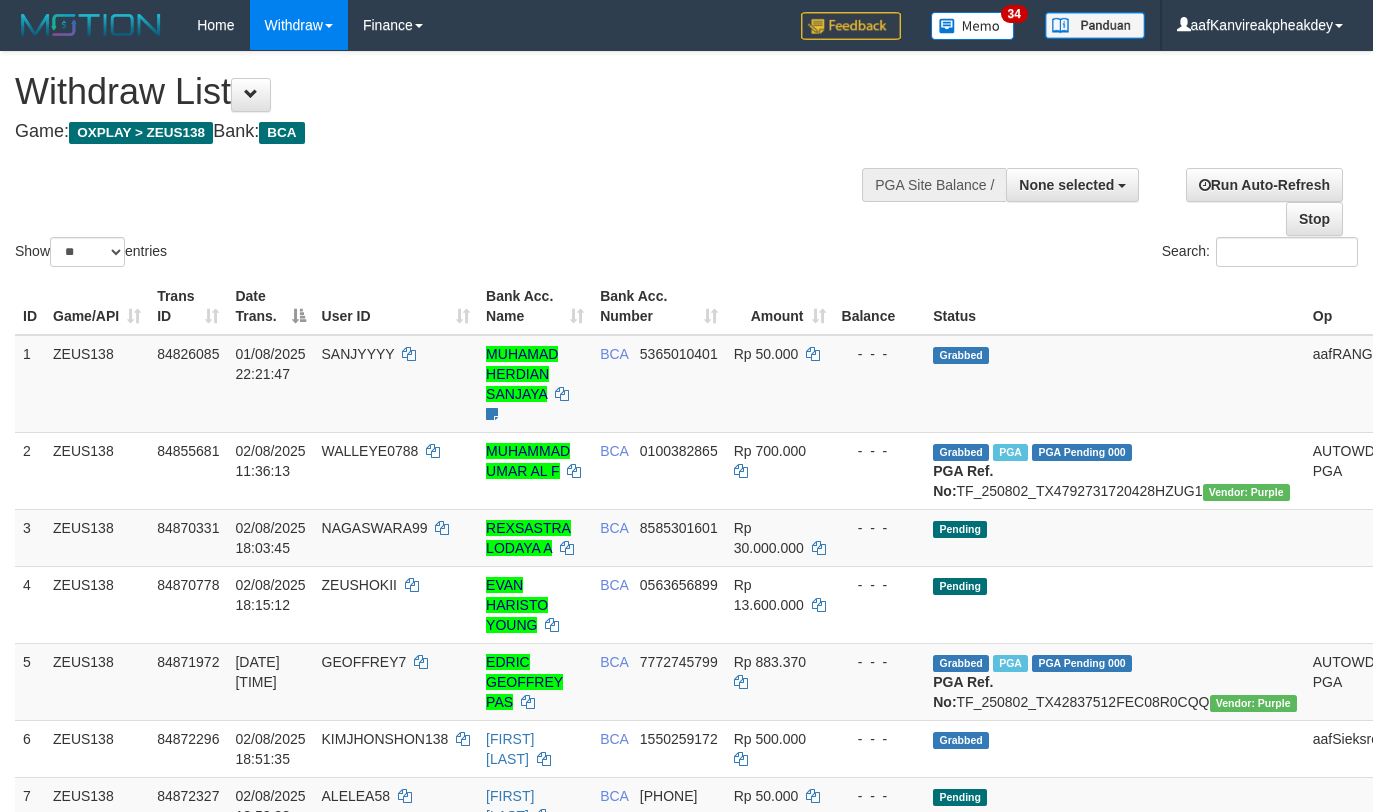 select 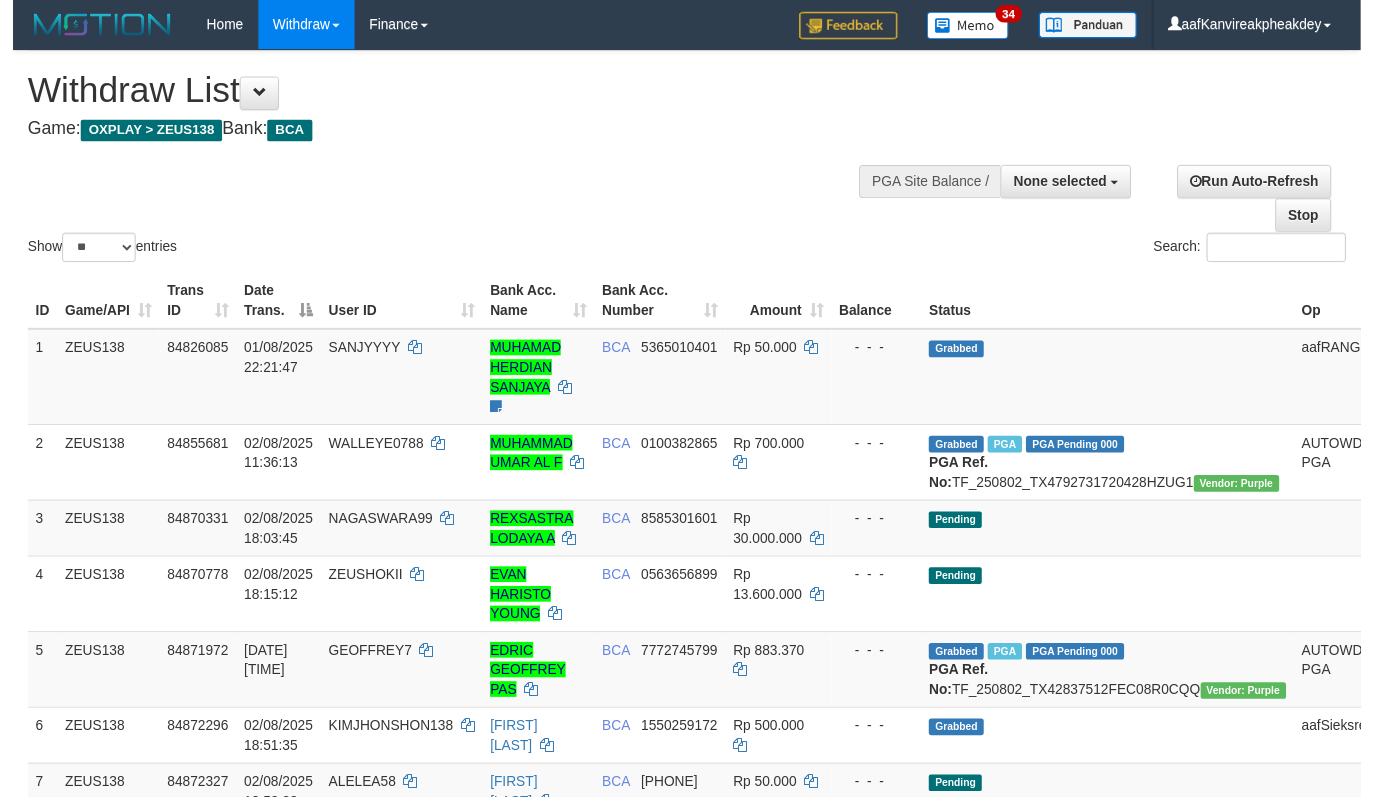 scroll, scrollTop: 278, scrollLeft: 0, axis: vertical 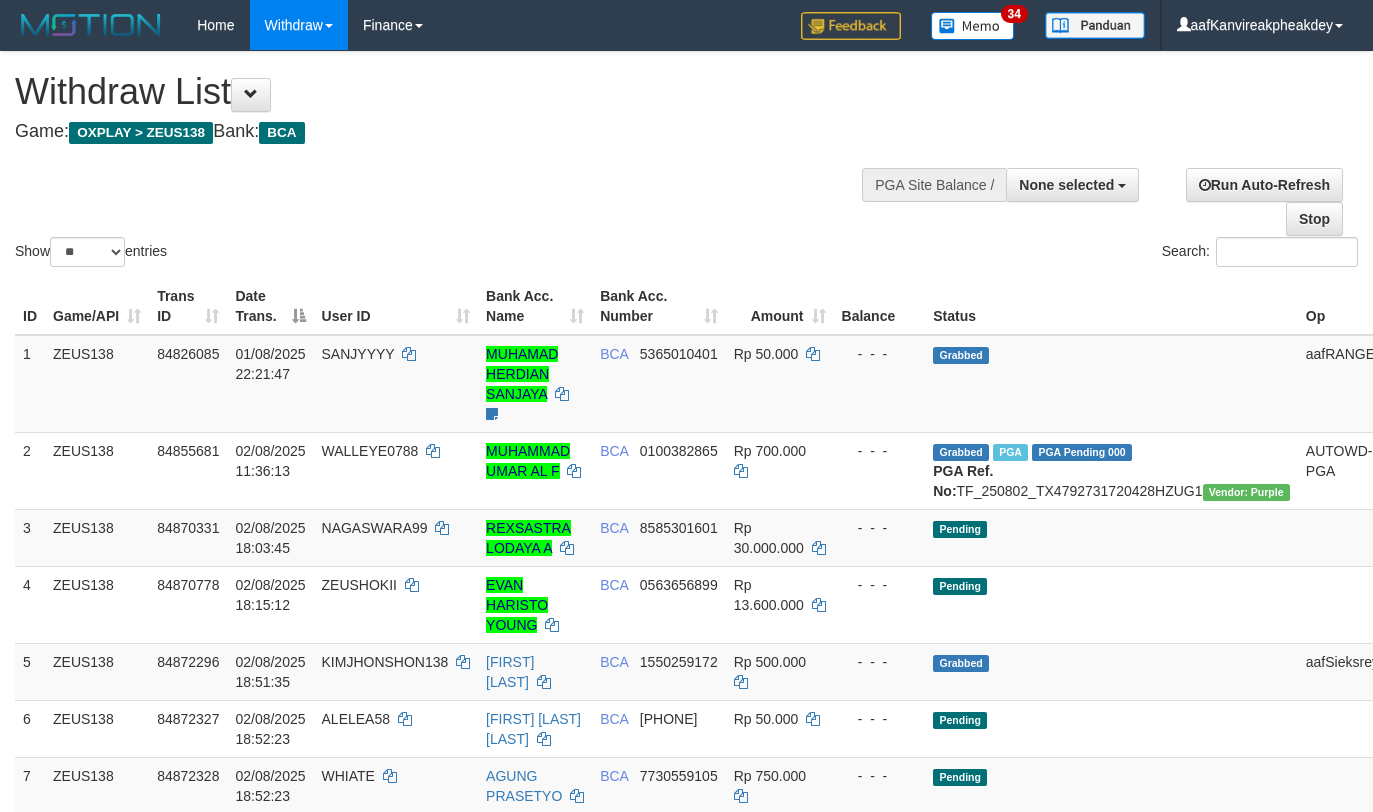 select 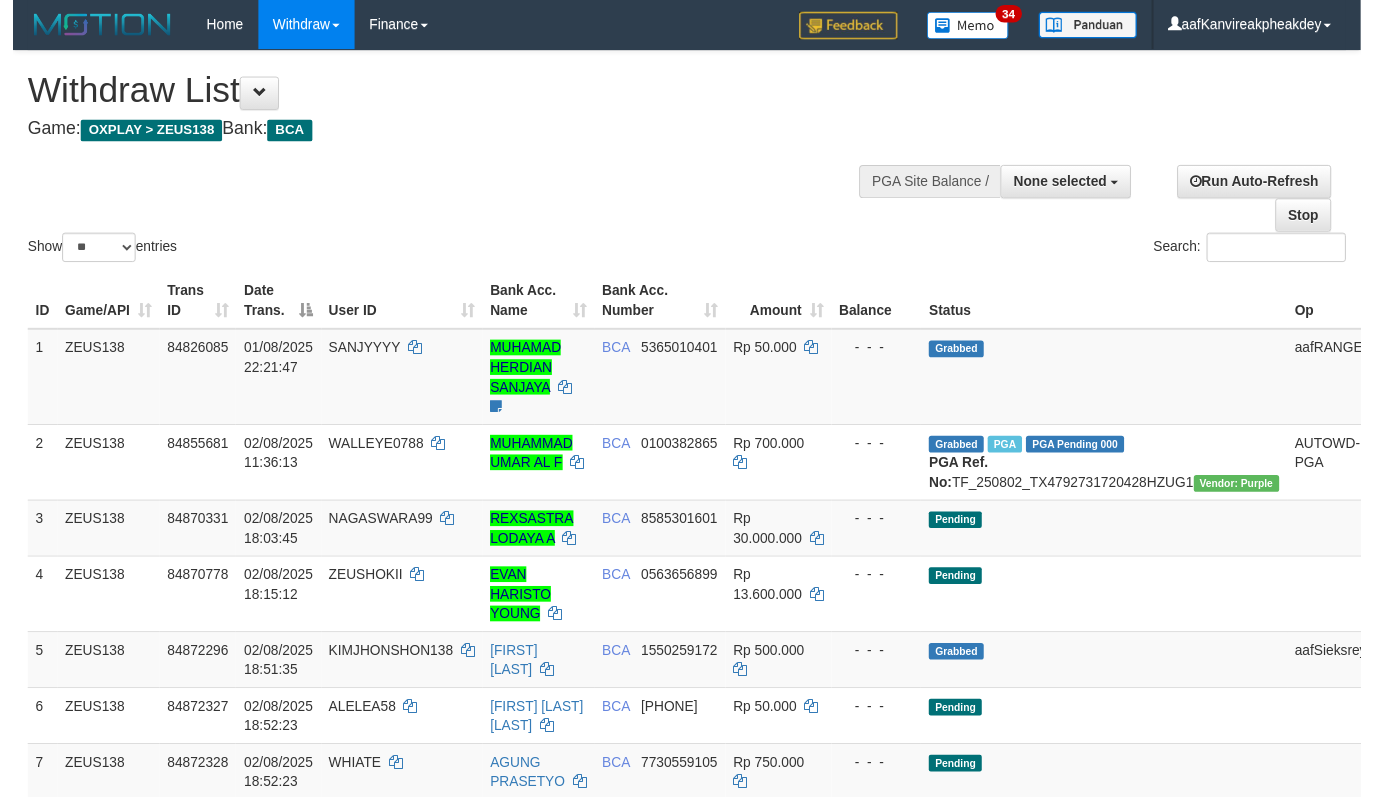 scroll, scrollTop: 278, scrollLeft: 0, axis: vertical 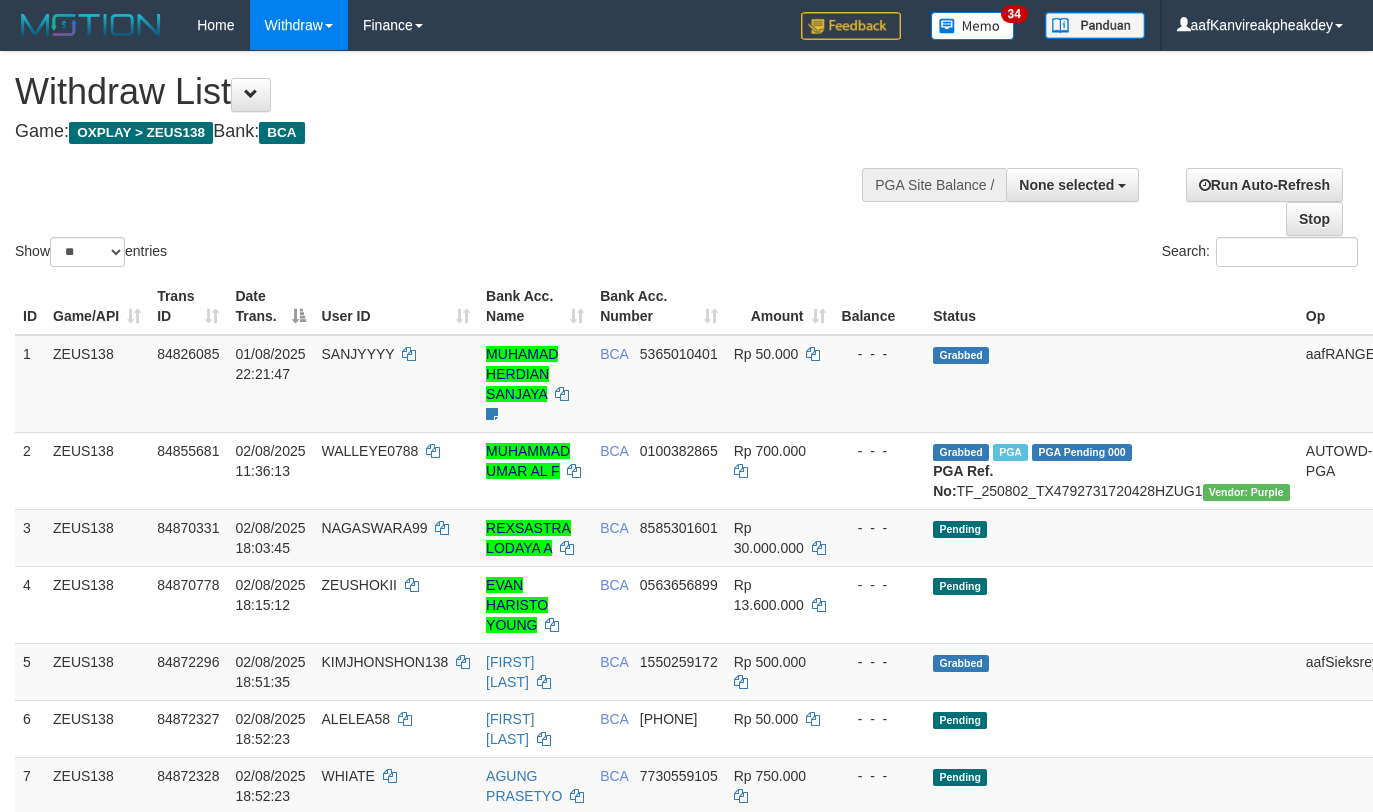 select 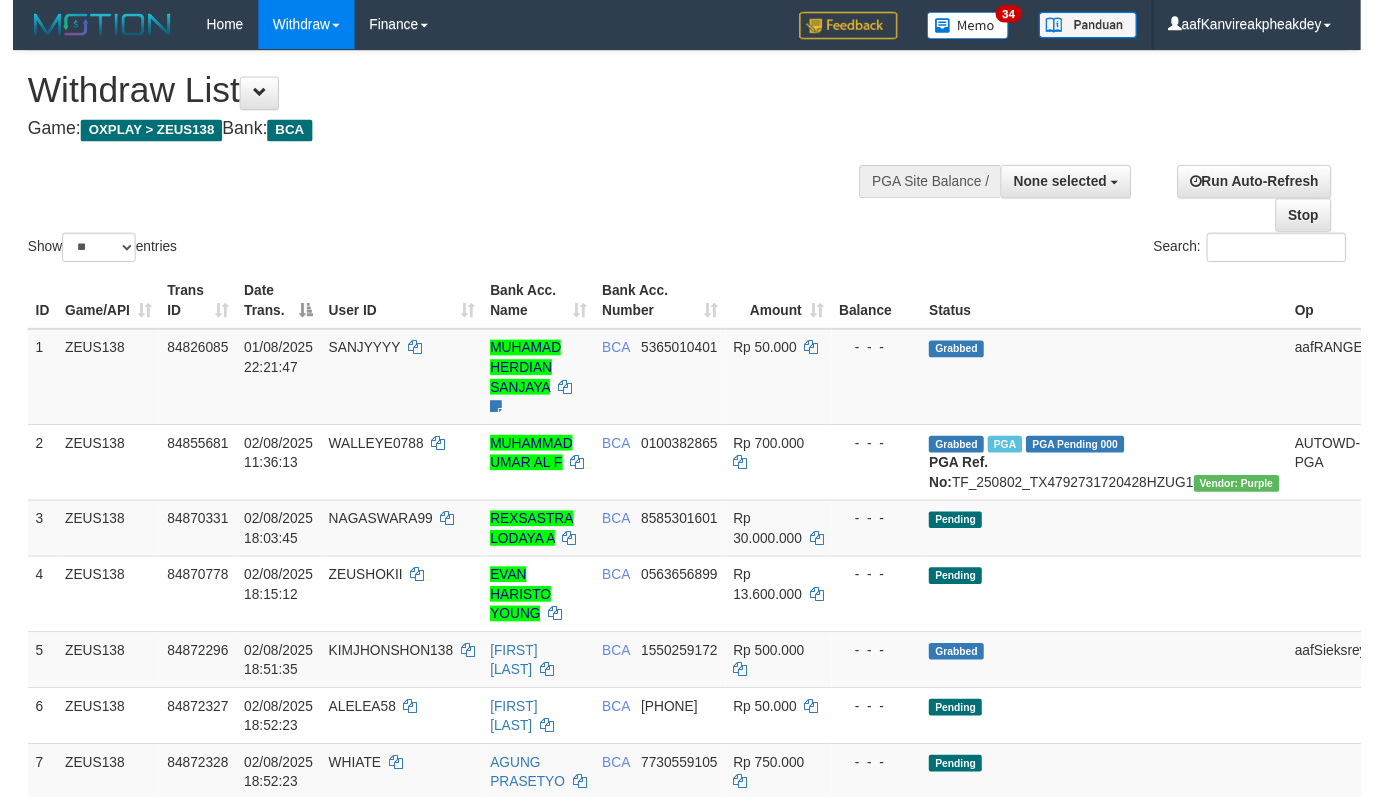 scroll, scrollTop: 278, scrollLeft: 0, axis: vertical 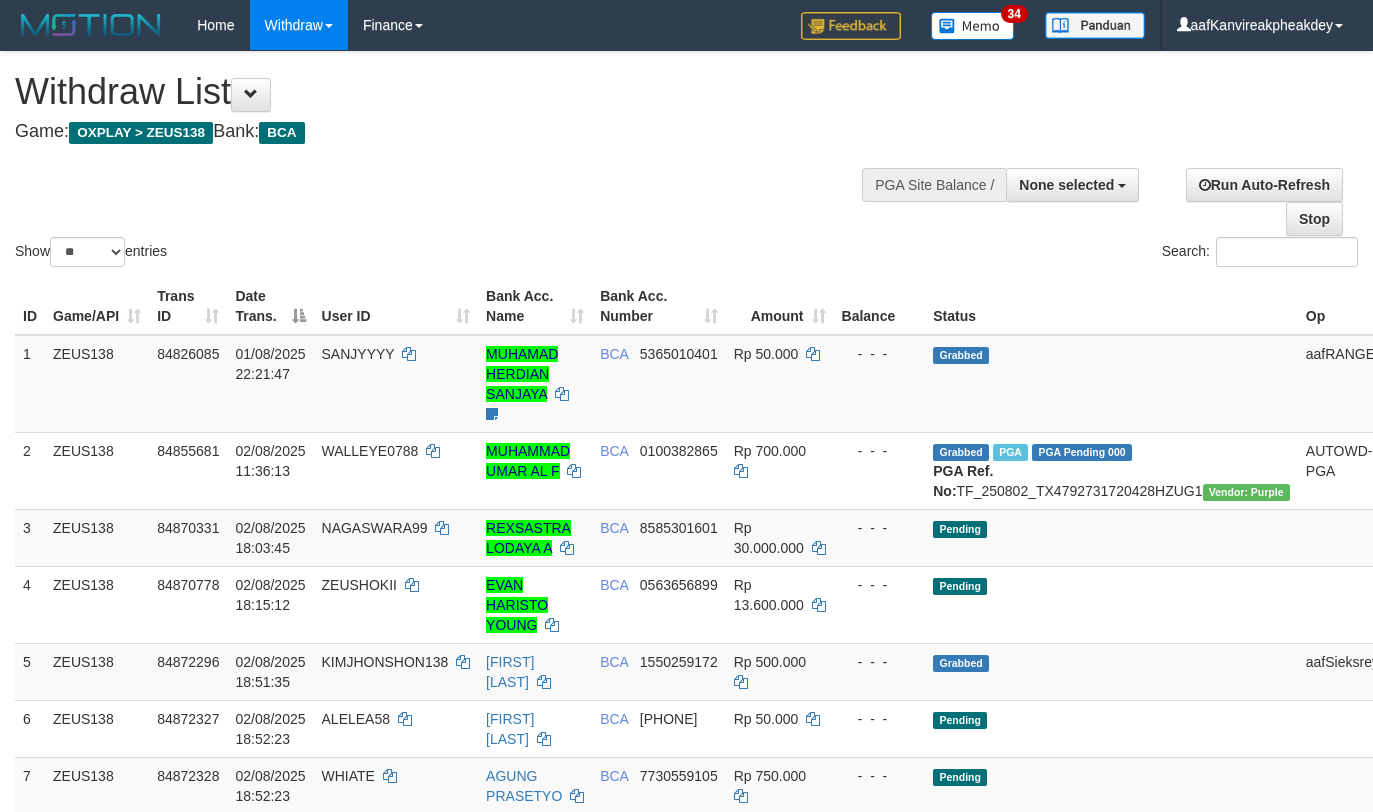select 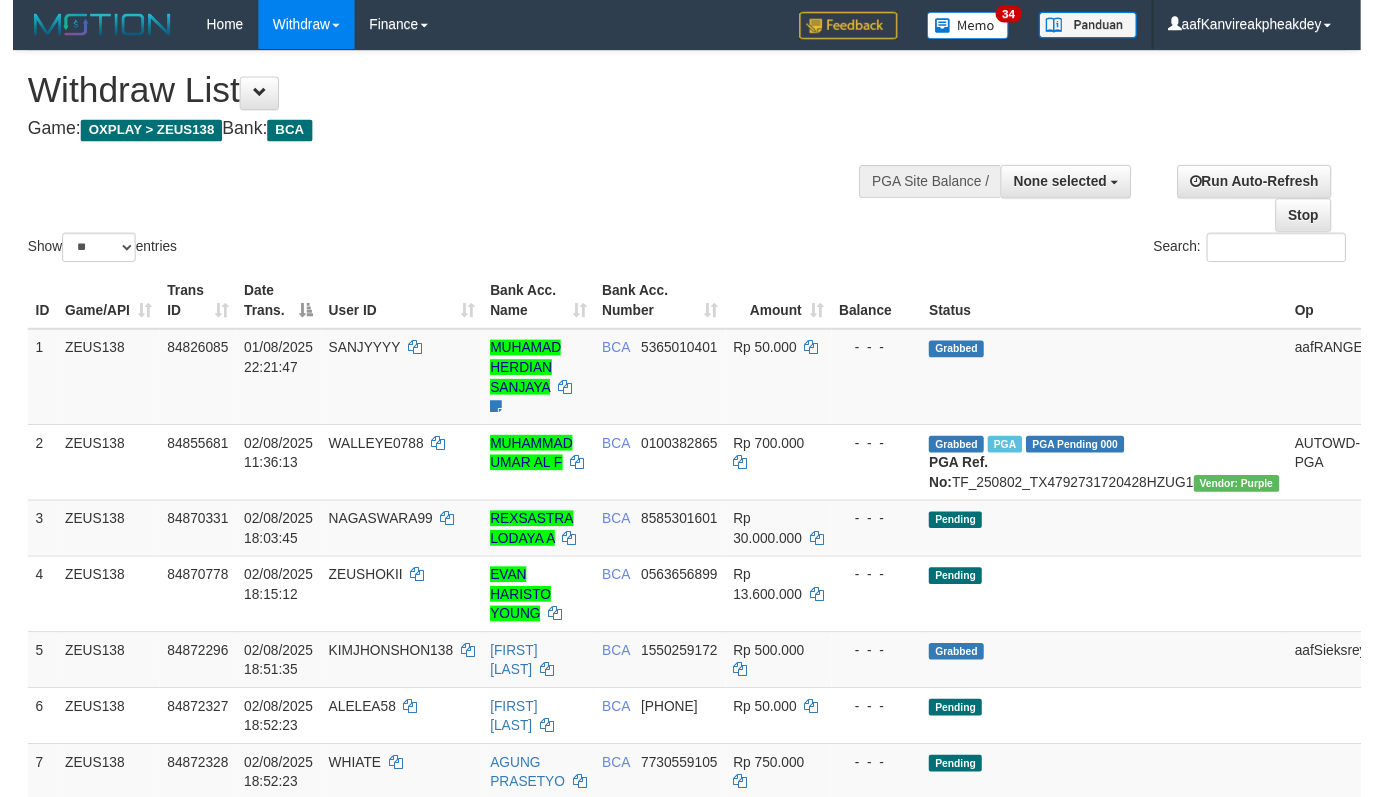scroll, scrollTop: 278, scrollLeft: 0, axis: vertical 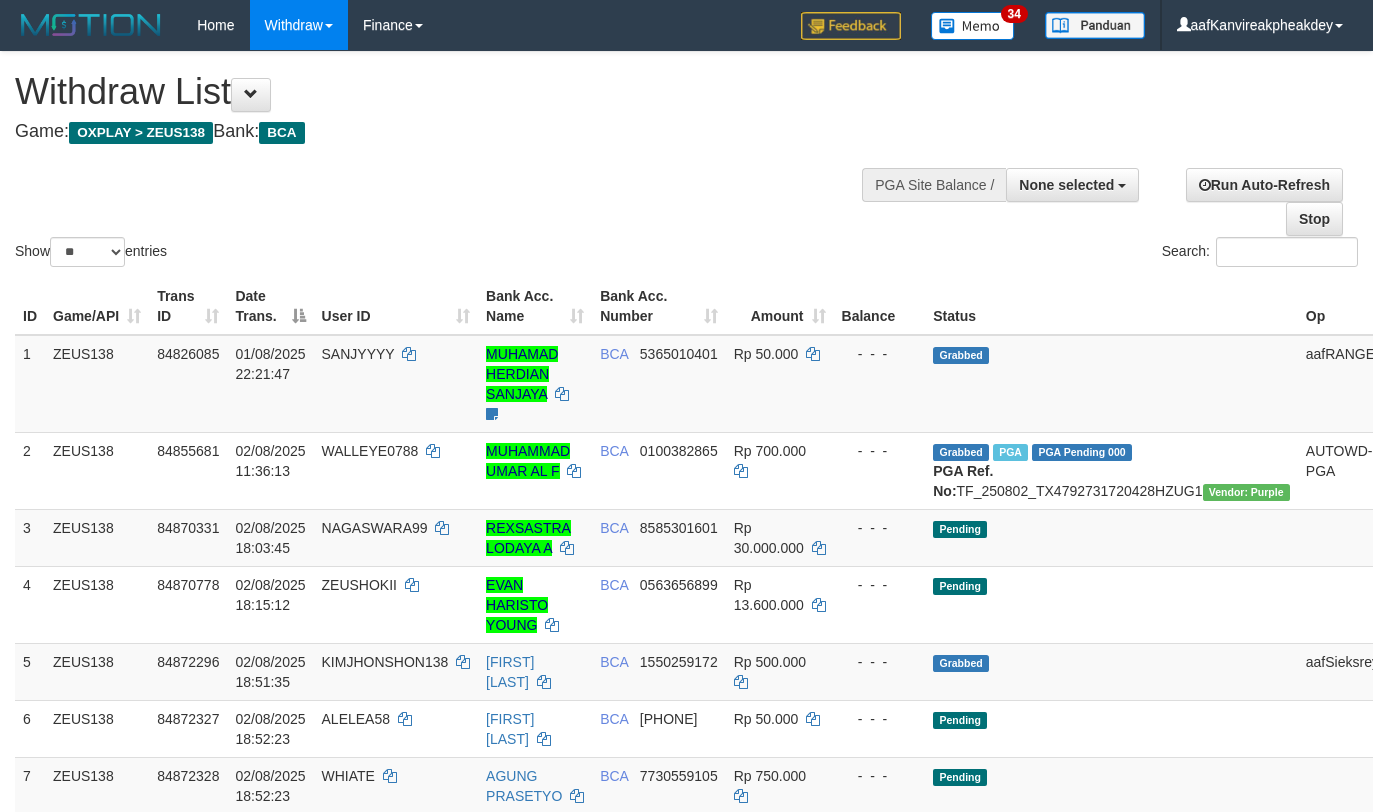 select 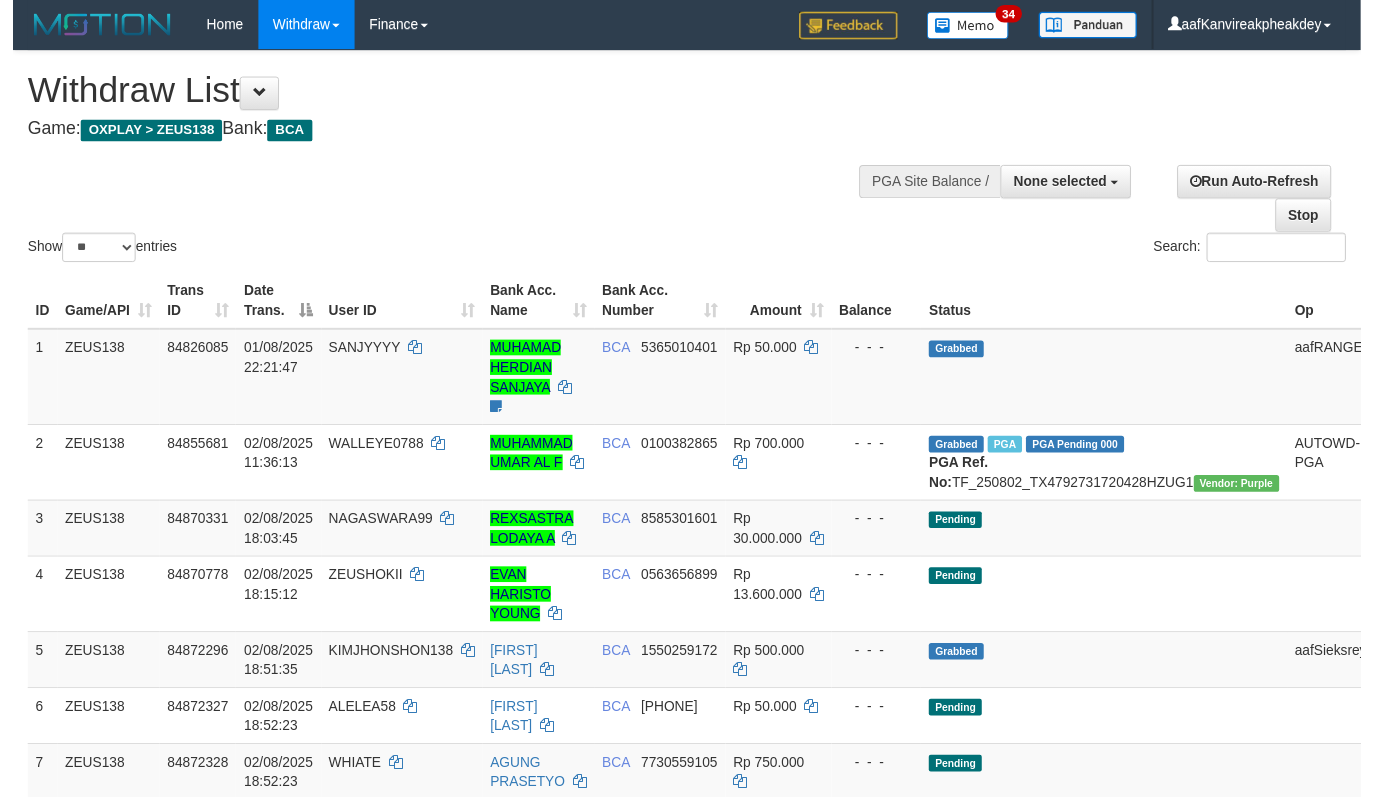 scroll, scrollTop: 278, scrollLeft: 0, axis: vertical 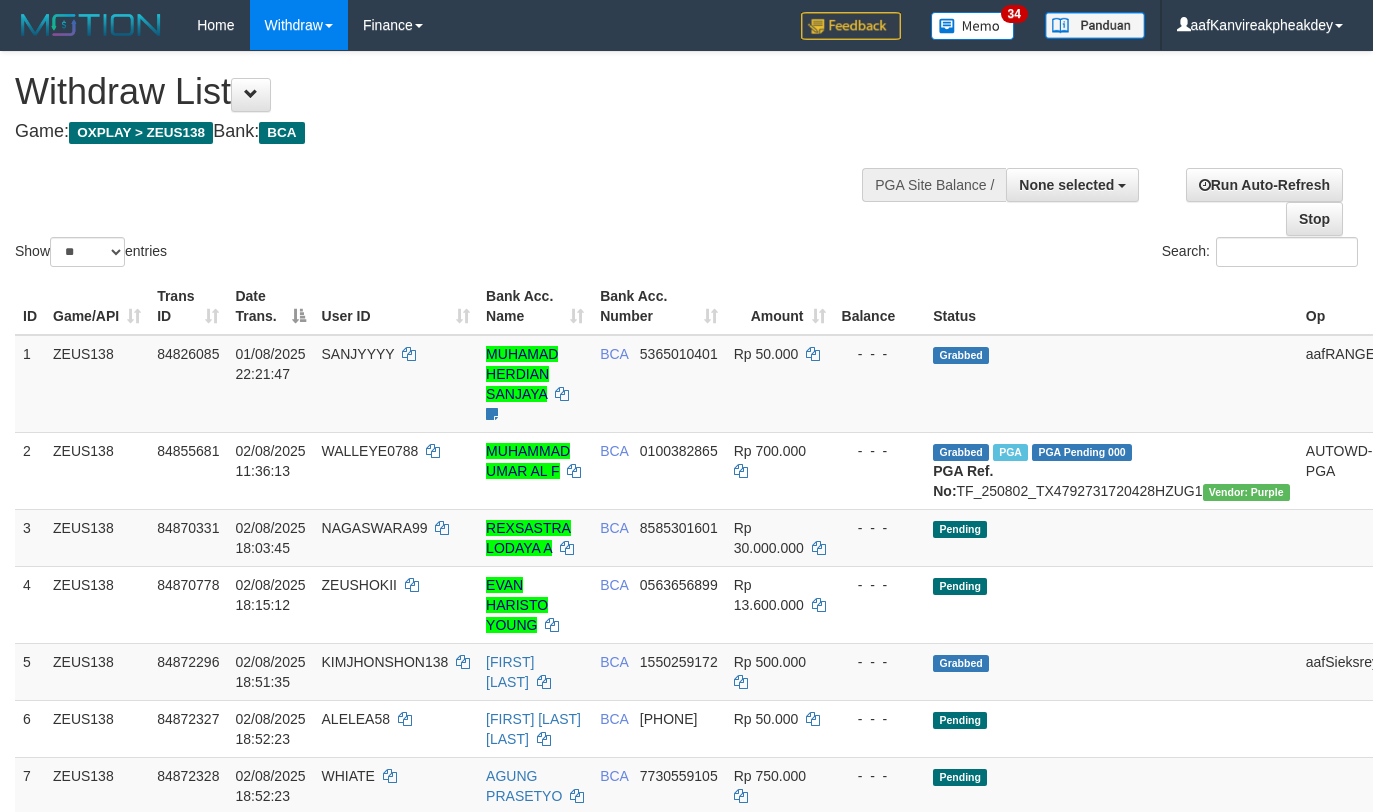select 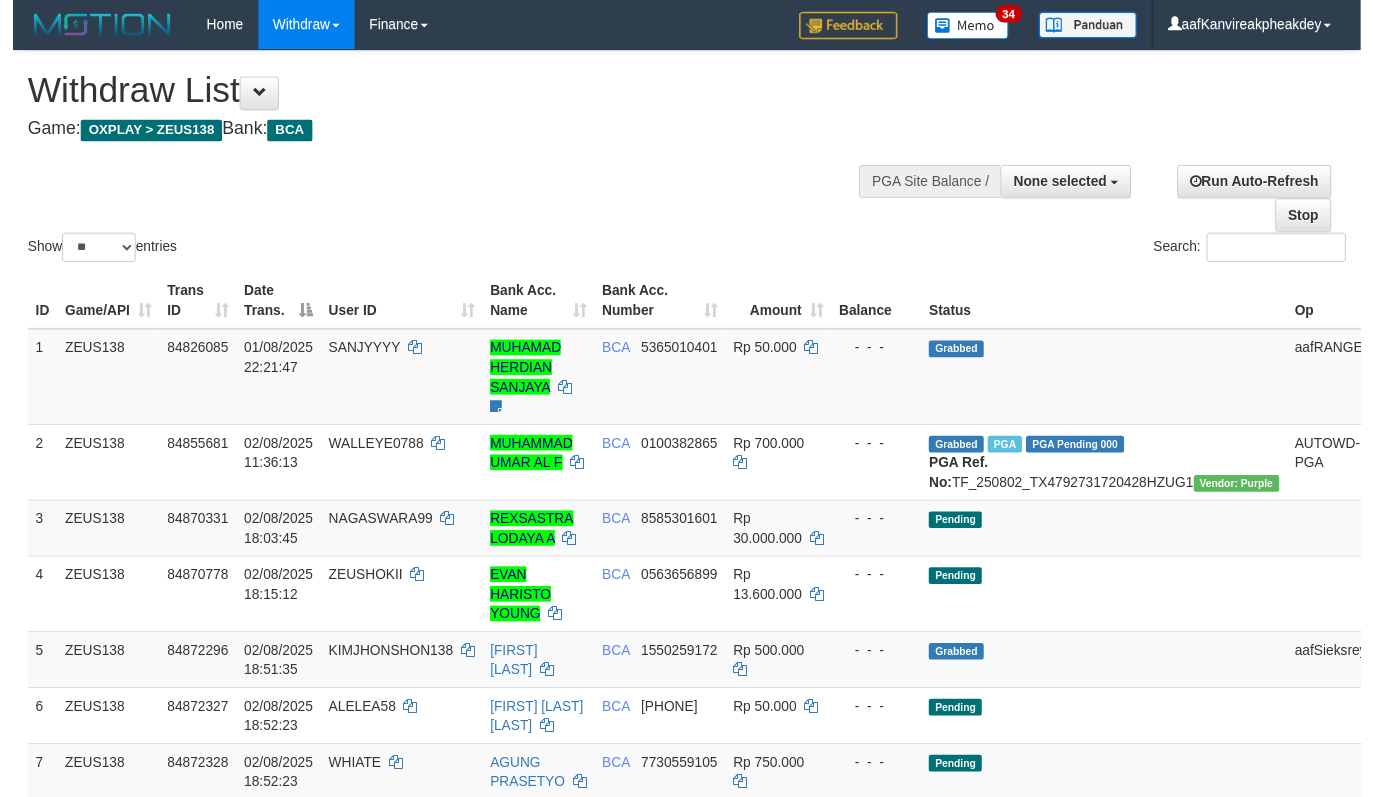 scroll, scrollTop: 278, scrollLeft: 0, axis: vertical 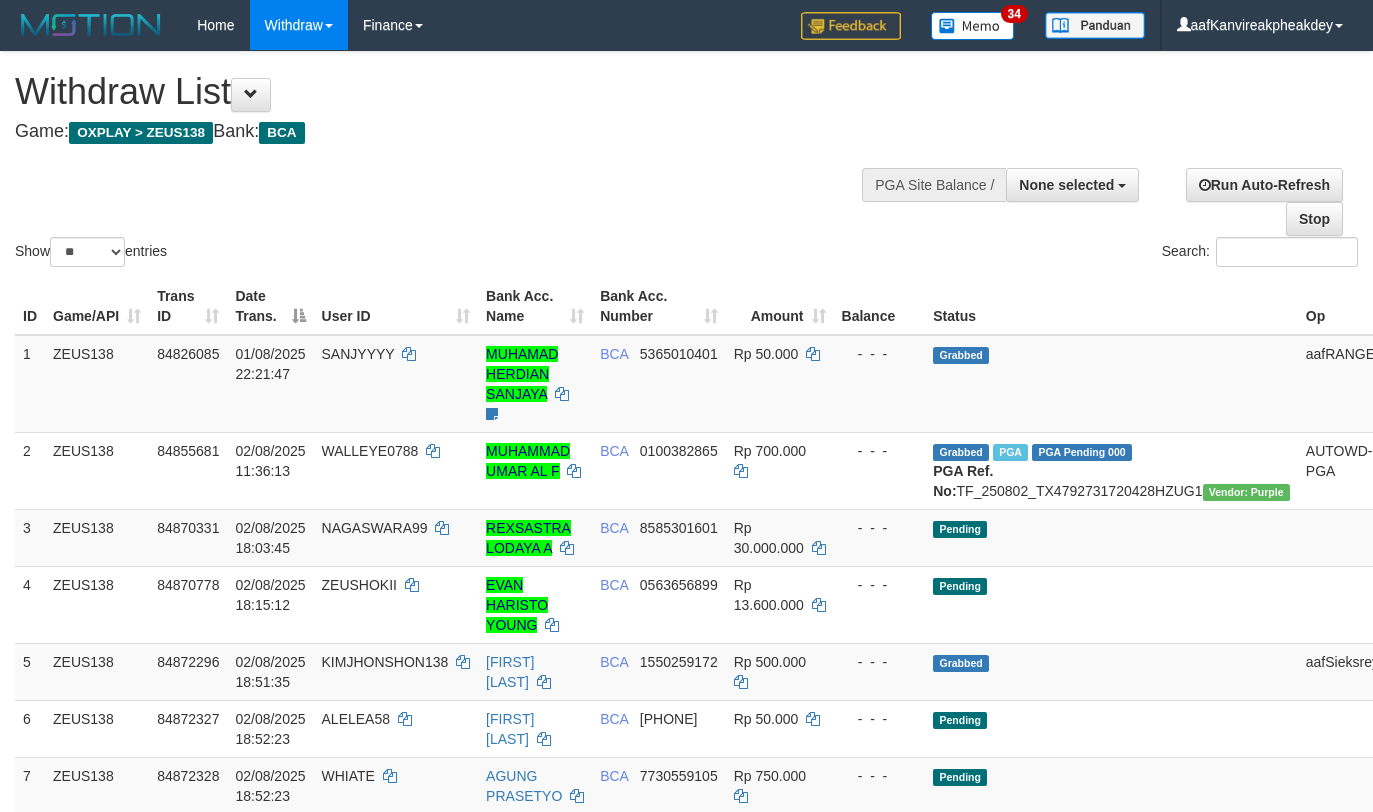 select 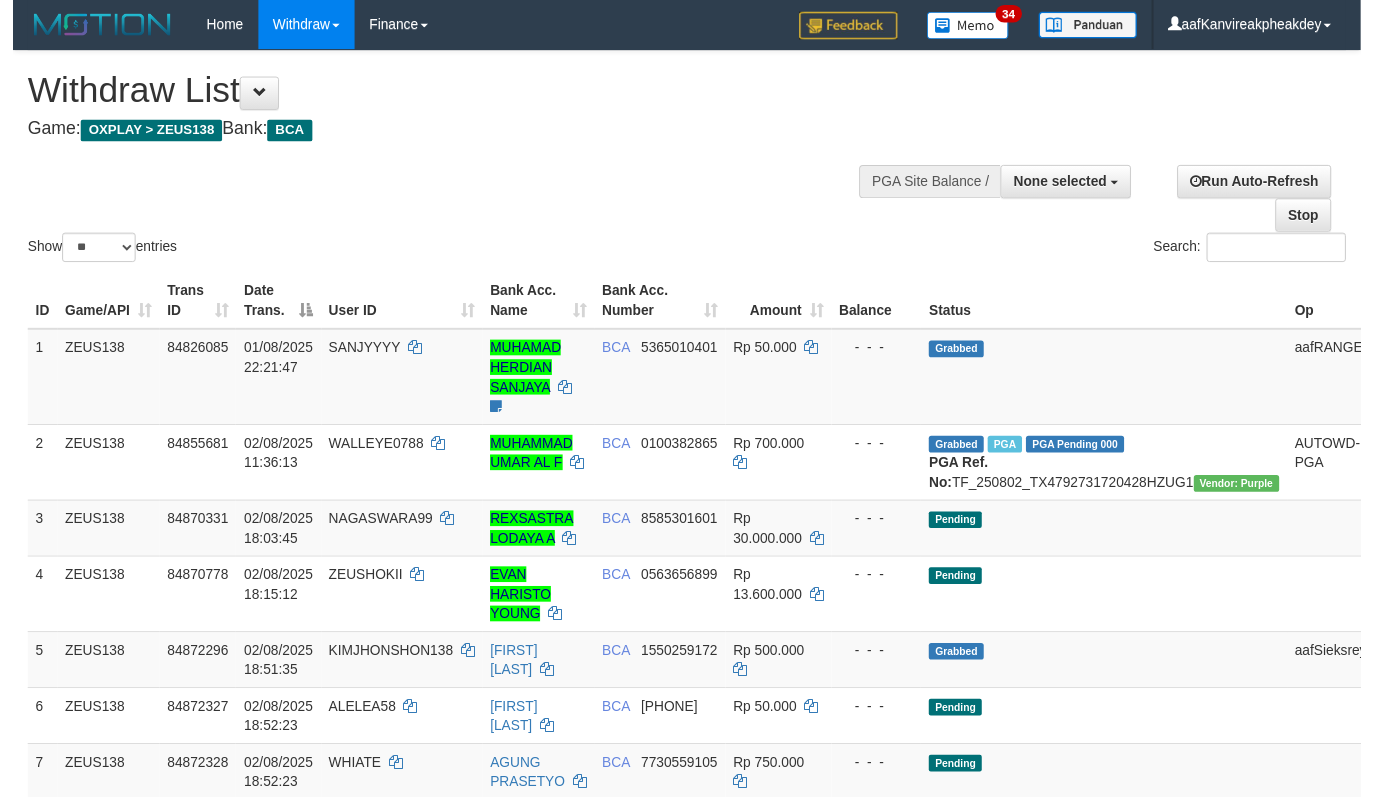 scroll, scrollTop: 278, scrollLeft: 0, axis: vertical 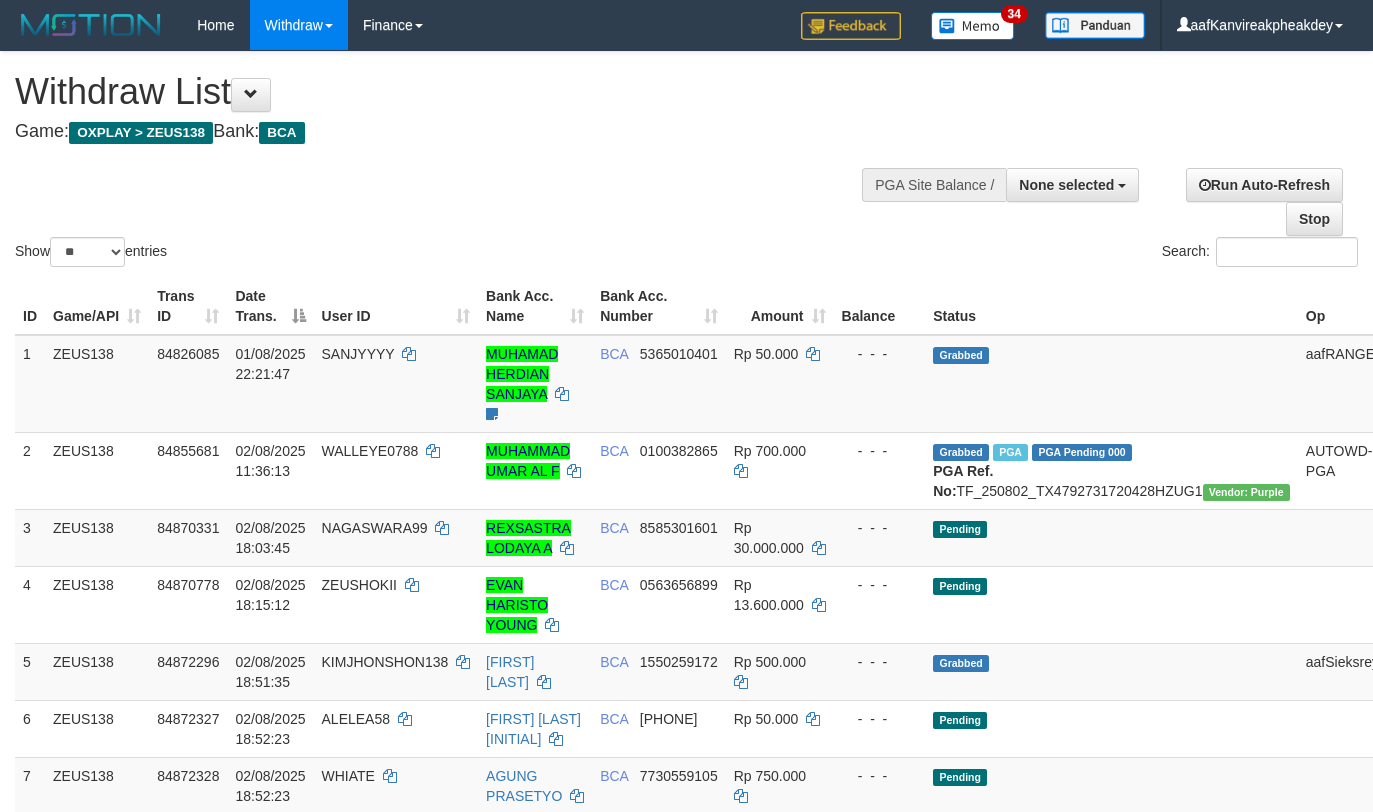 select 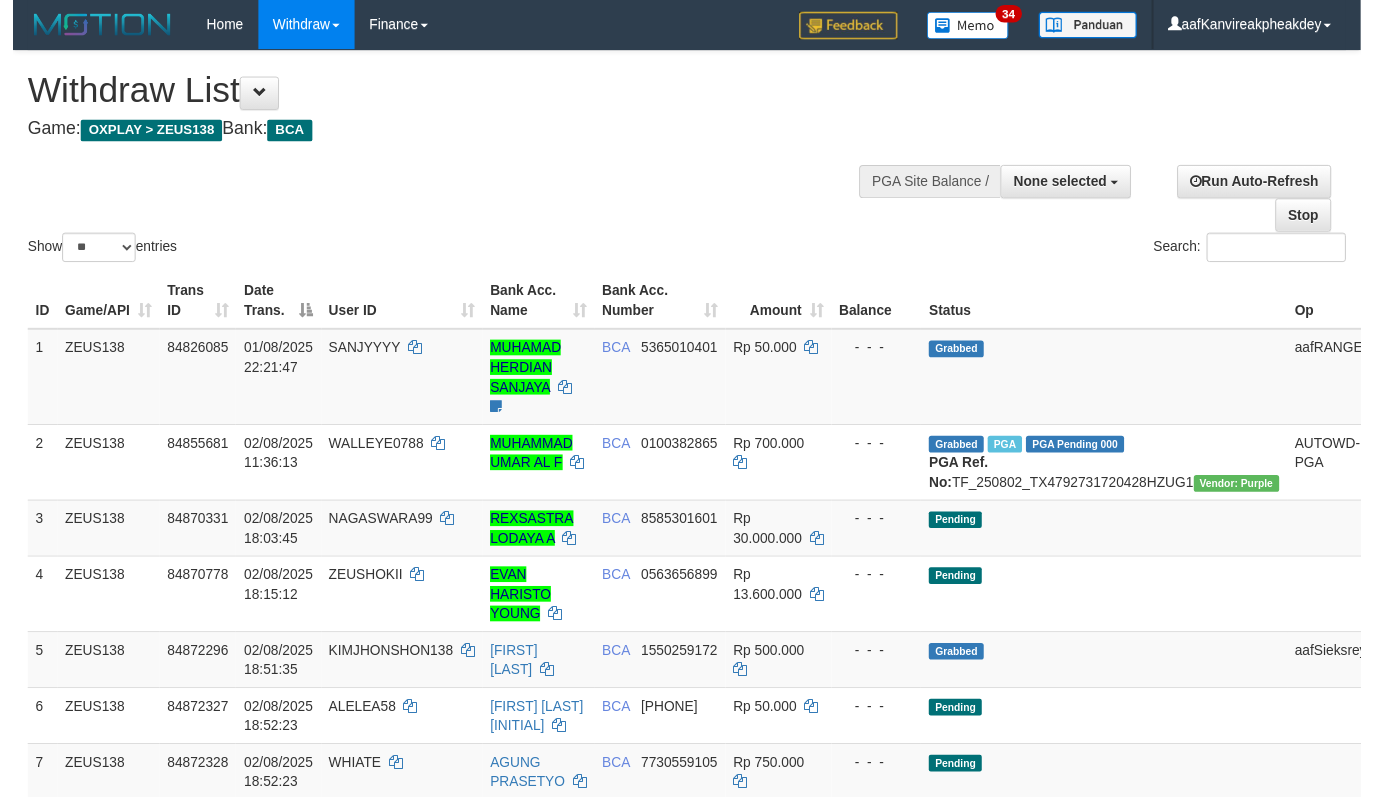 scroll, scrollTop: 278, scrollLeft: 0, axis: vertical 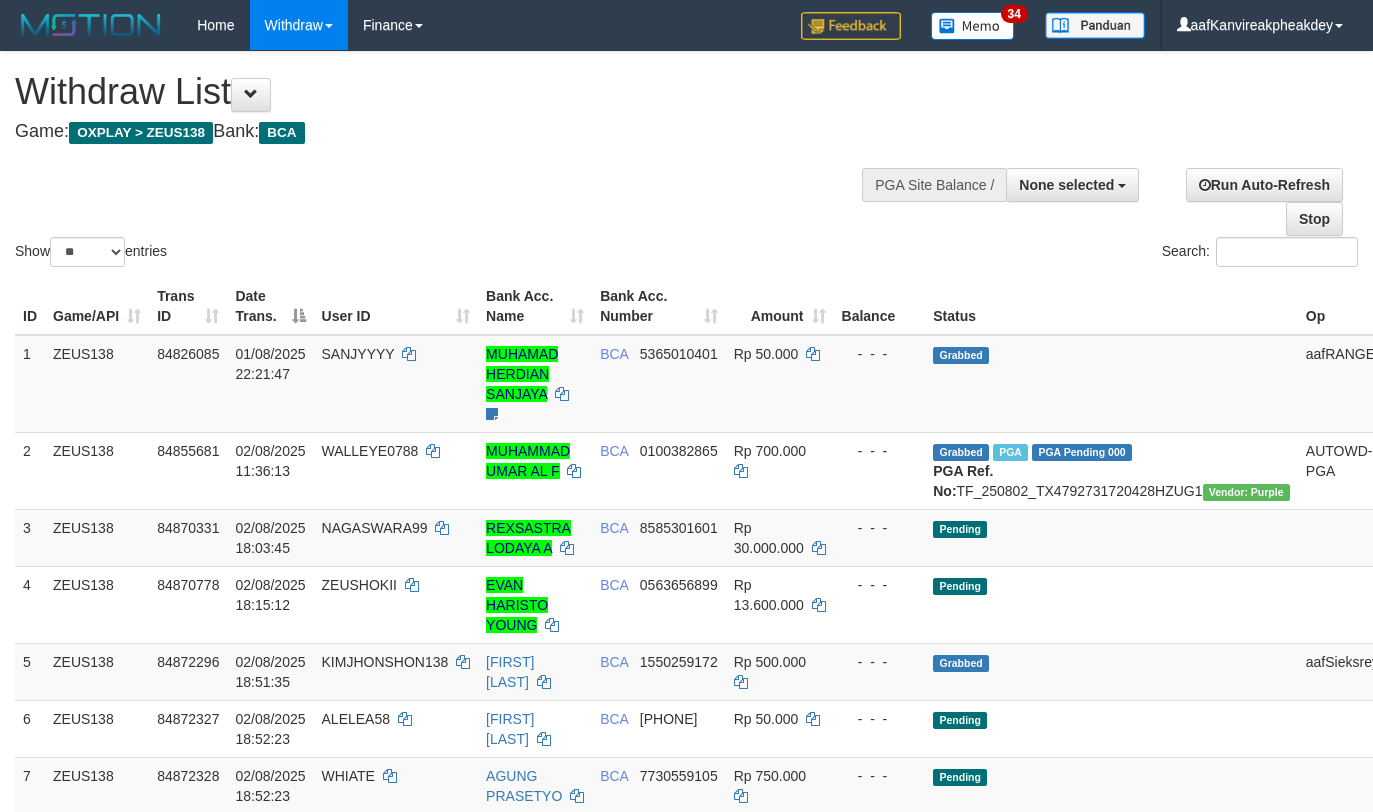 select 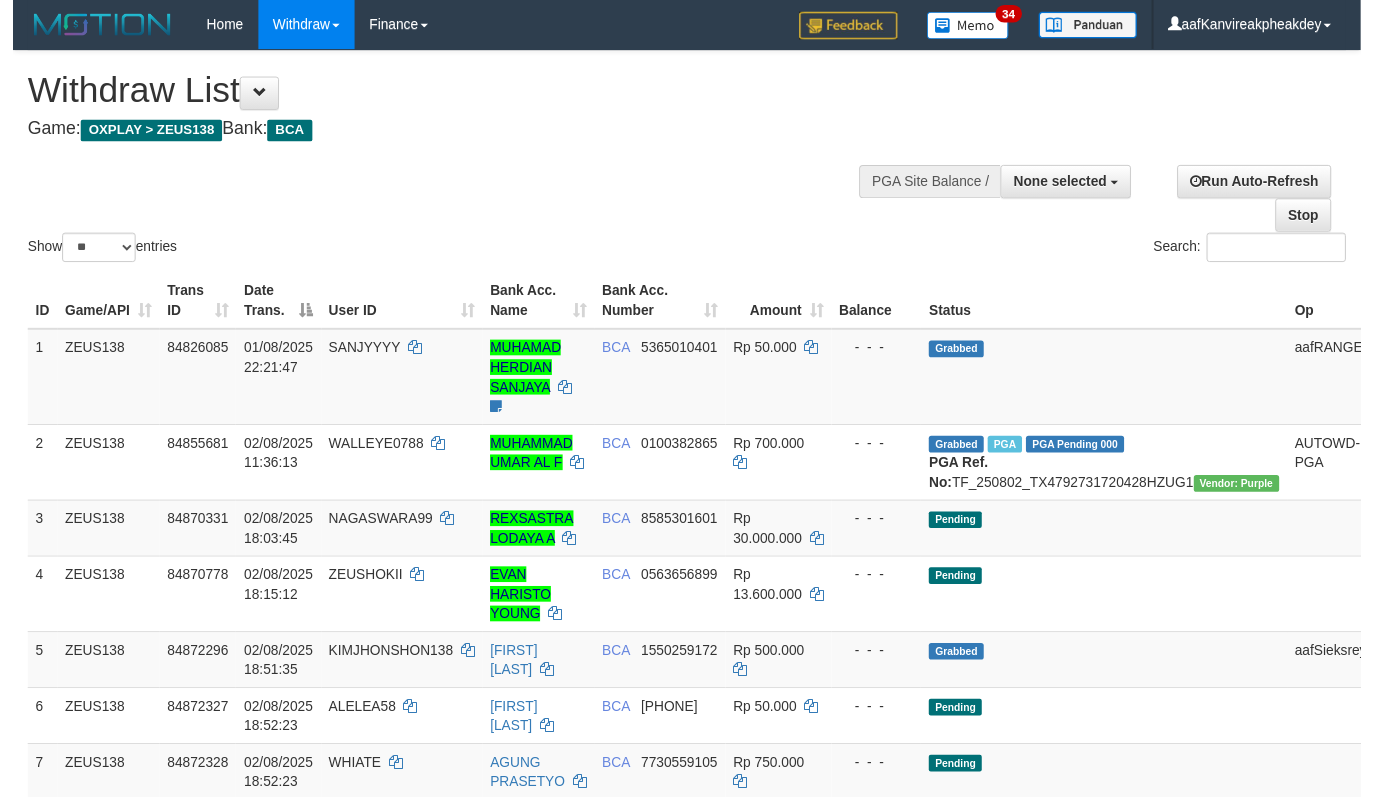 scroll, scrollTop: 278, scrollLeft: 0, axis: vertical 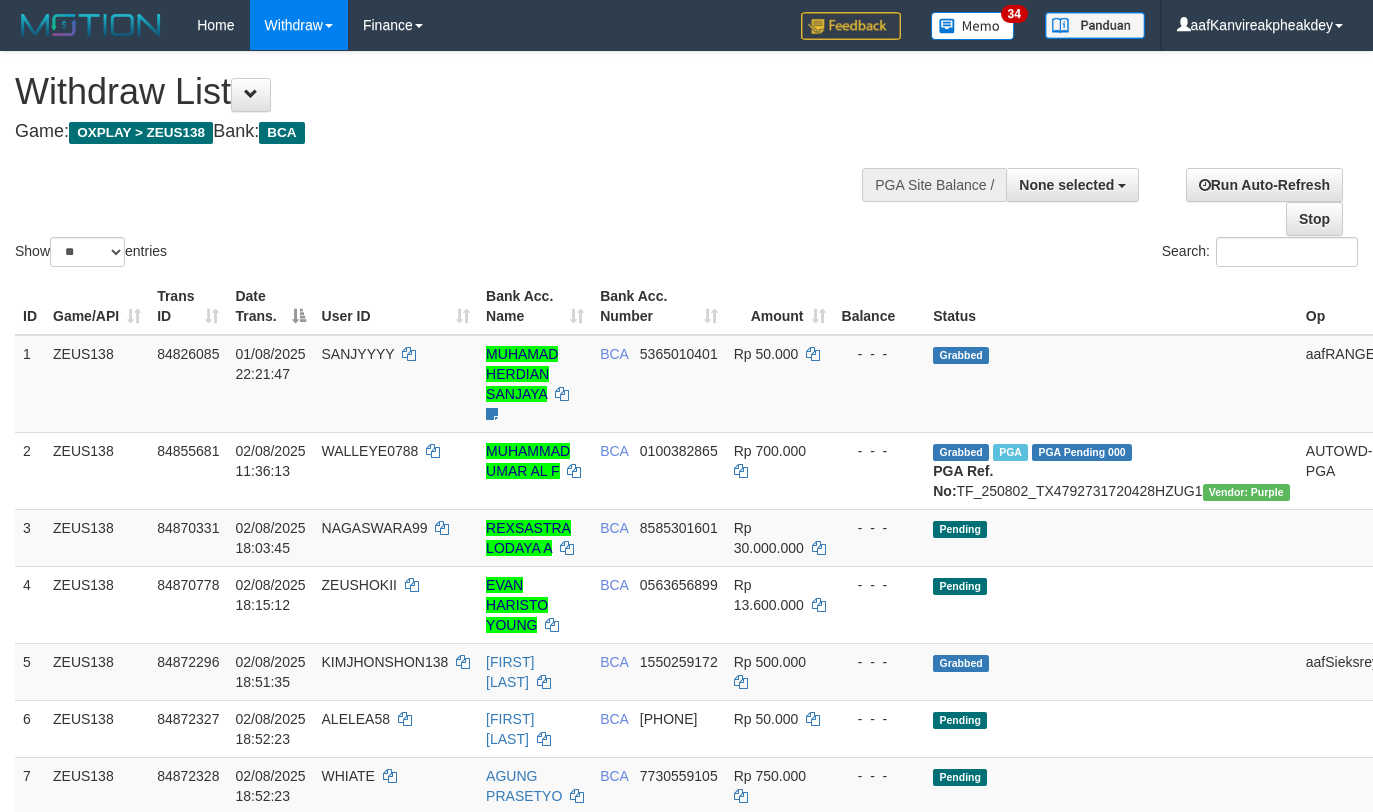 select 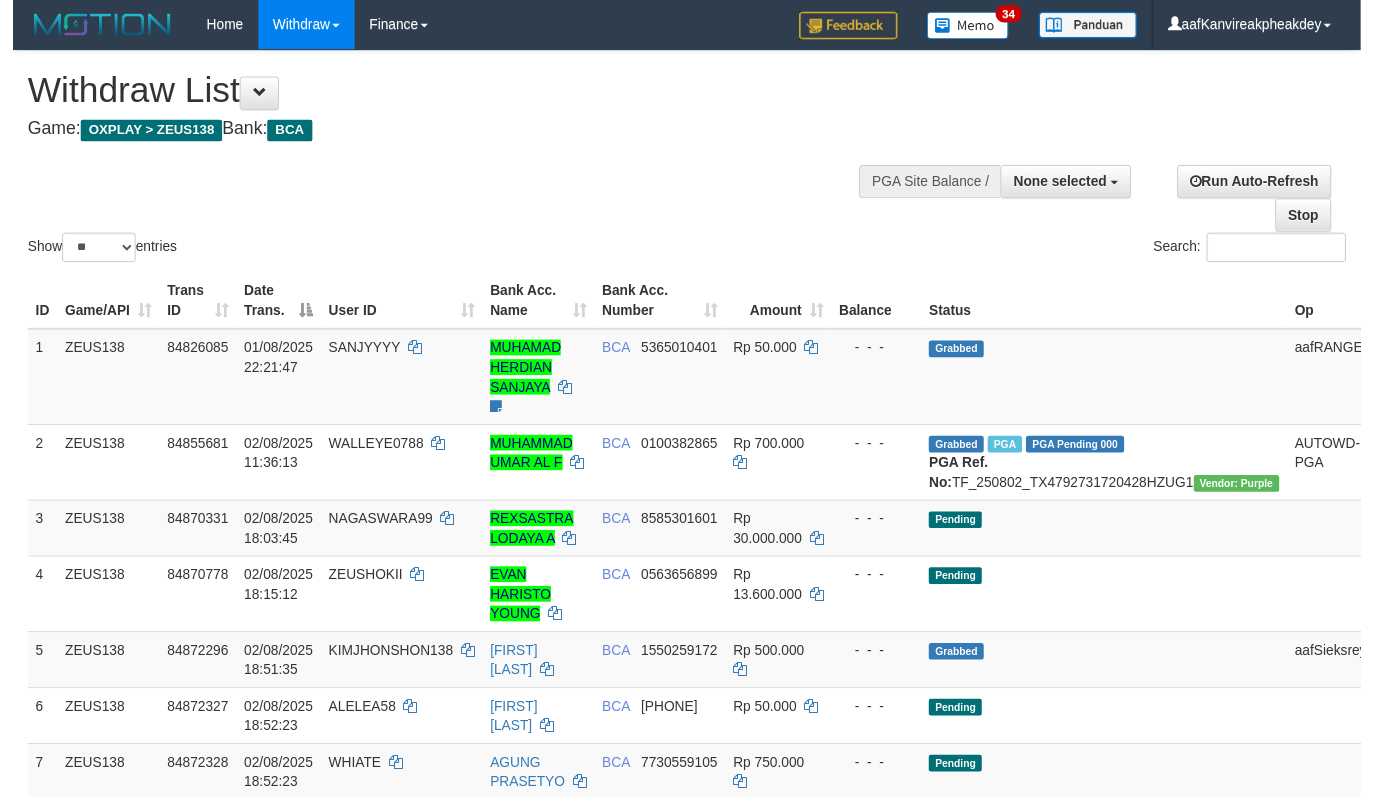 scroll, scrollTop: 278, scrollLeft: 0, axis: vertical 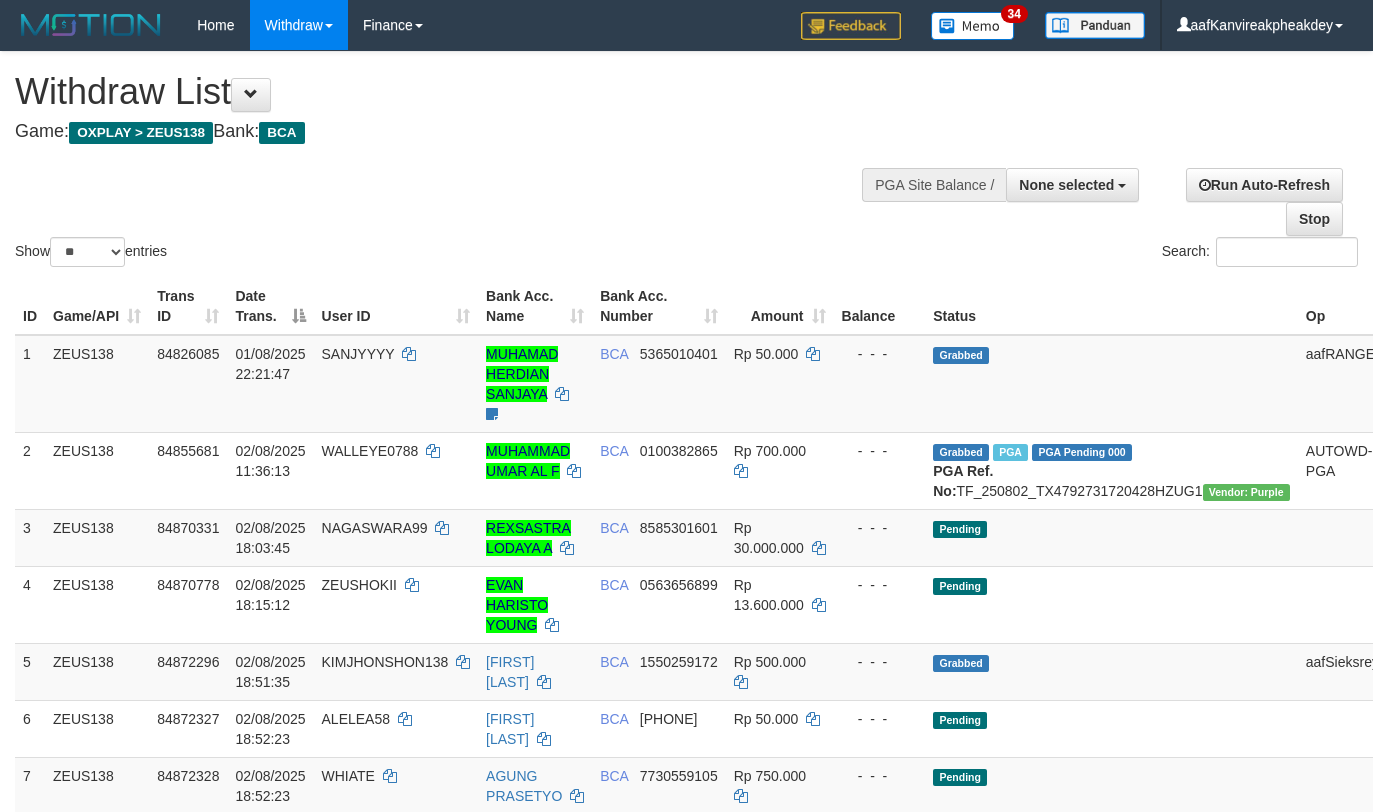 select 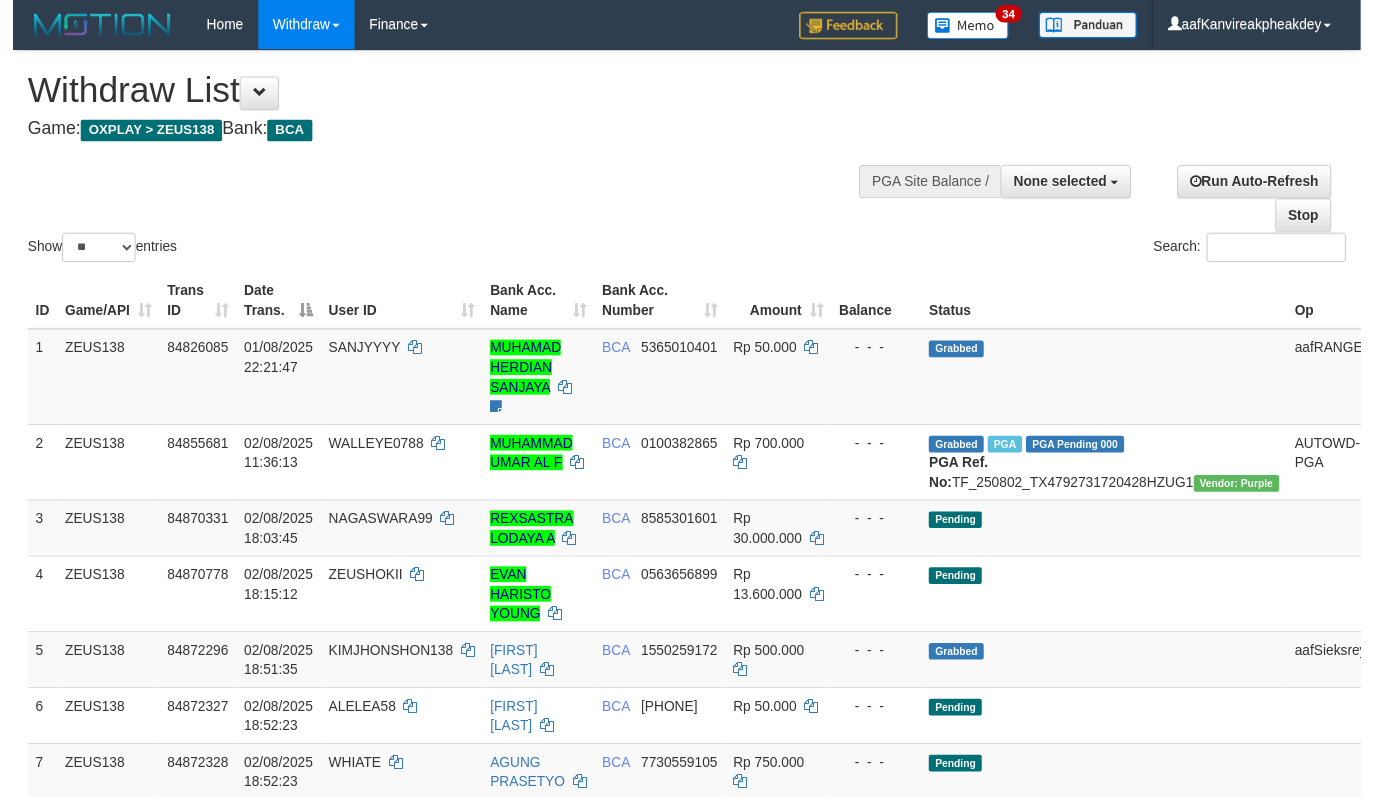 scroll, scrollTop: 278, scrollLeft: 0, axis: vertical 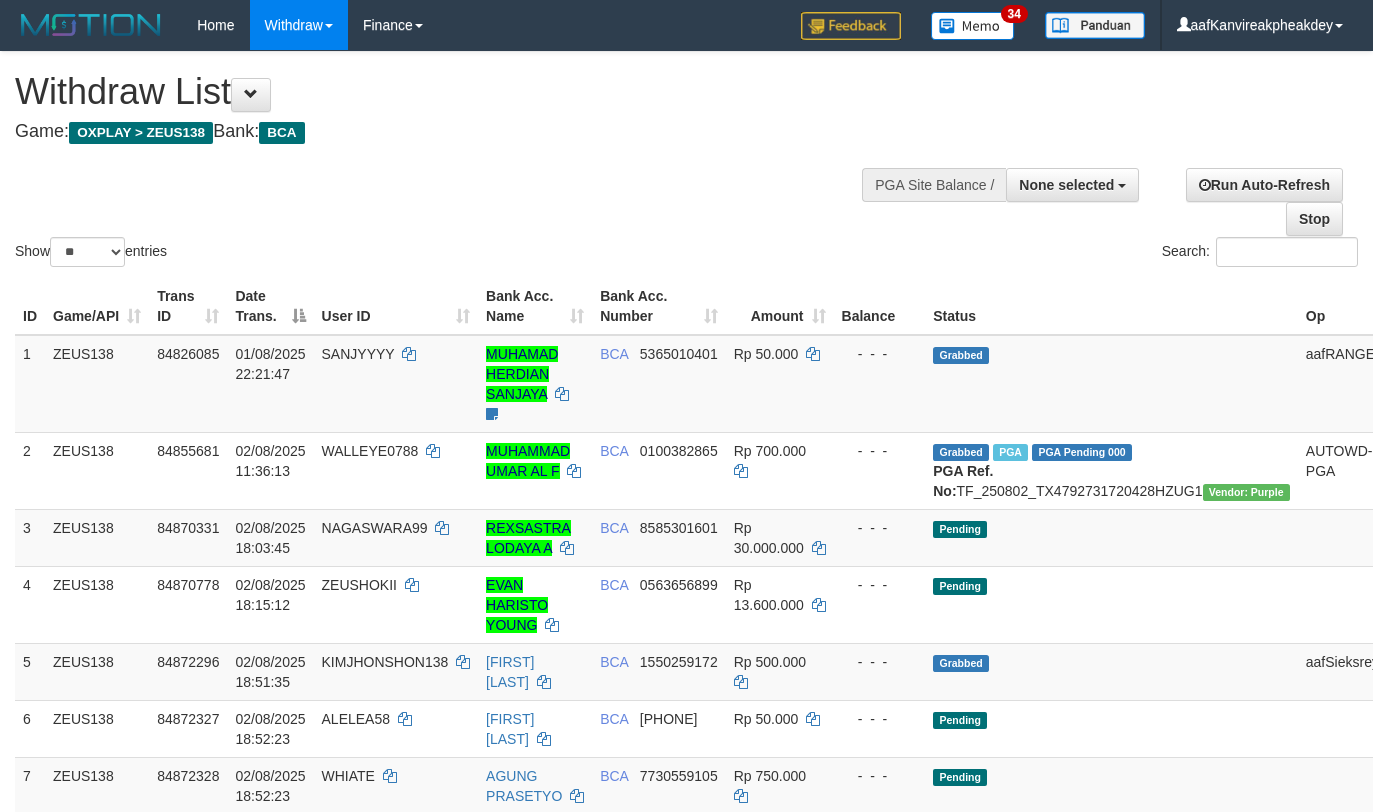 select 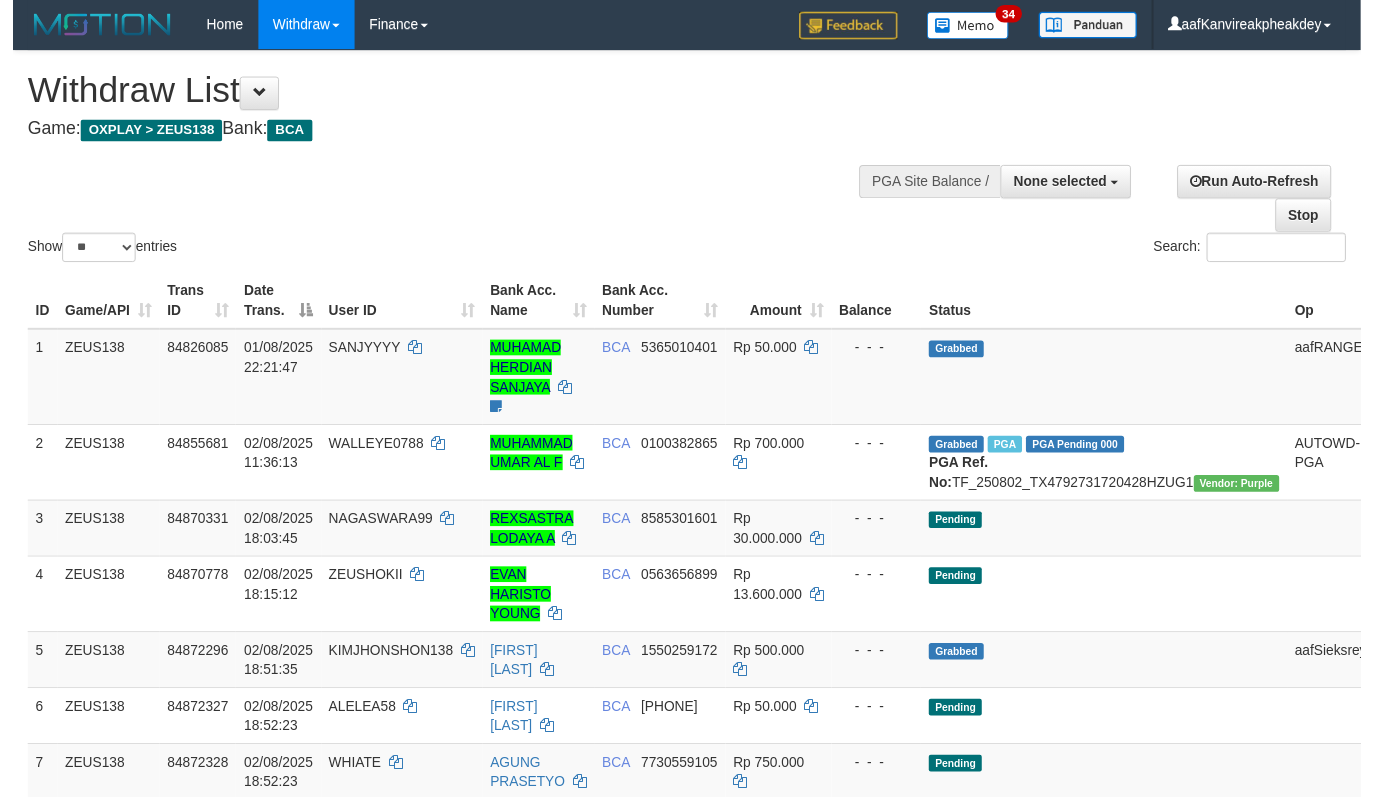 scroll, scrollTop: 278, scrollLeft: 0, axis: vertical 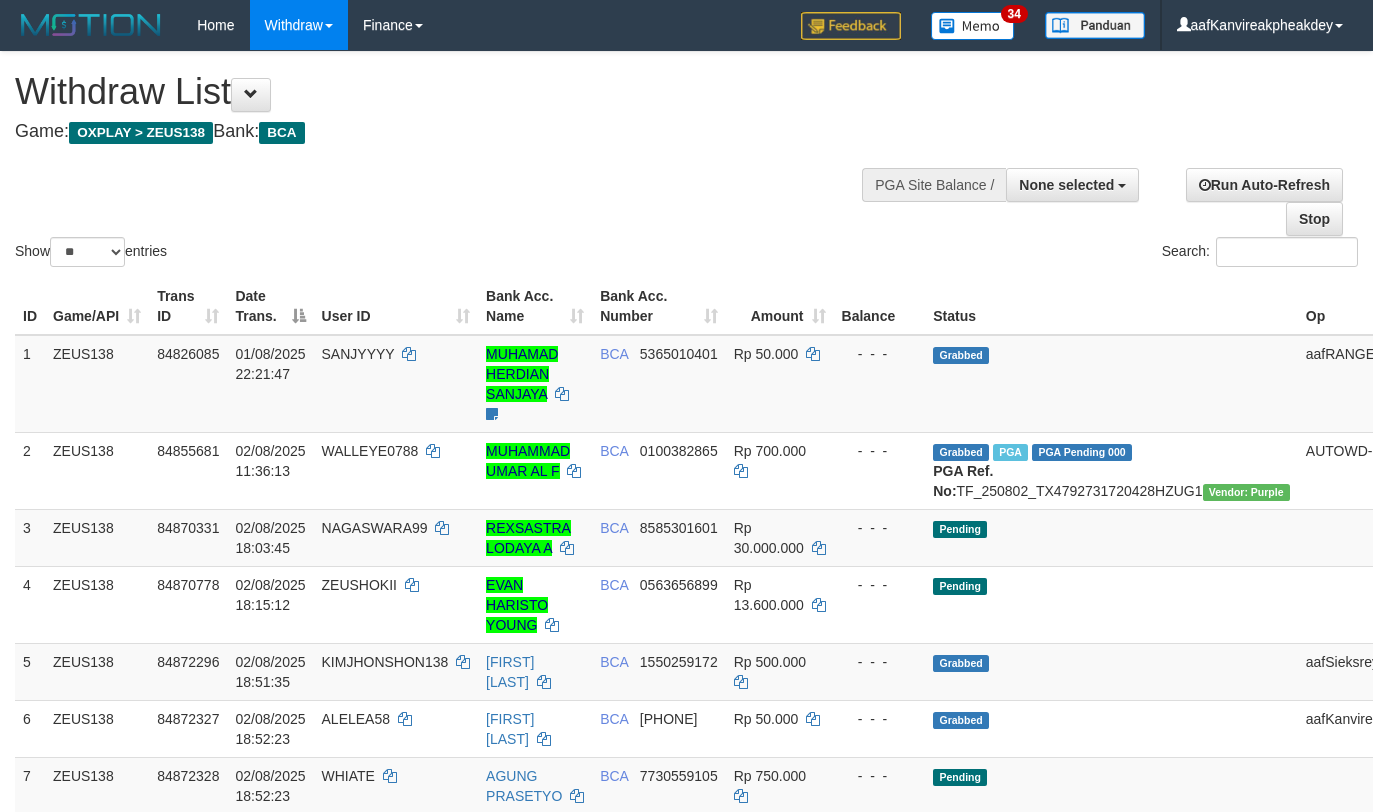 select 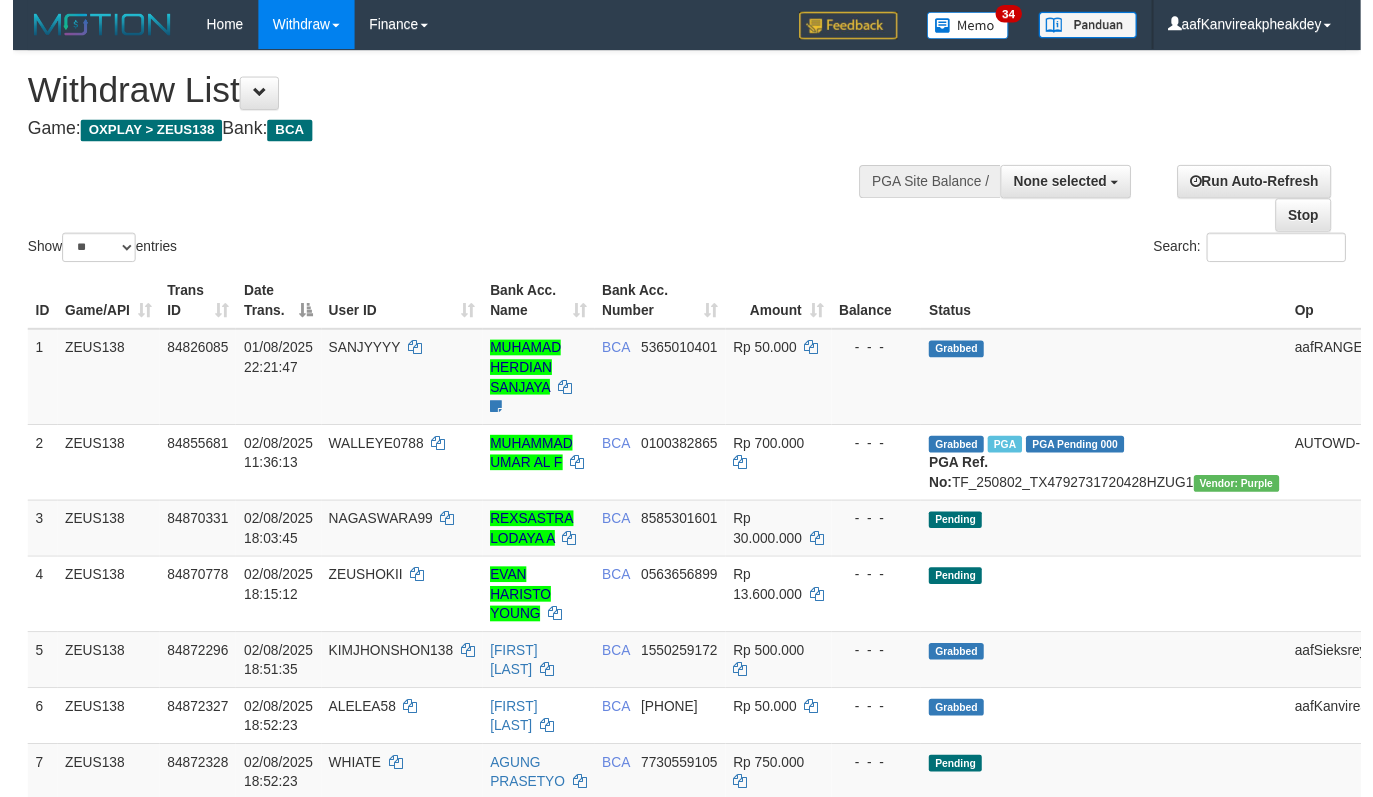 scroll, scrollTop: 278, scrollLeft: 0, axis: vertical 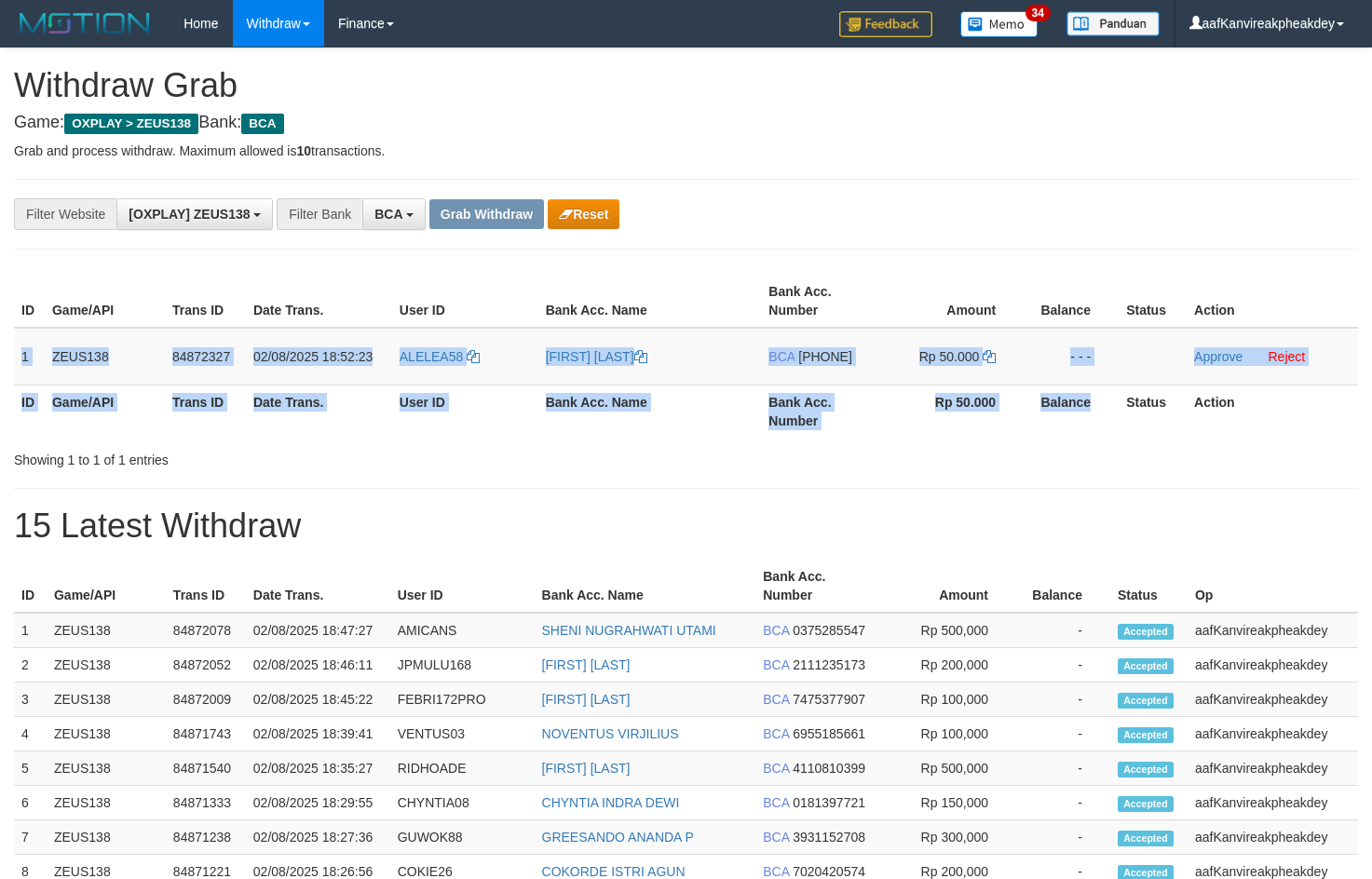 copy on "1
ZEUS138
84872327
[DATE] [TIME]
ALELEA58
[FIRST] [LAST]
BCA
[PHONE]
Rp 50.000
- - -
Approve
Reject
ID Game/API Trans ID Date Trans. User ID Bank Acc. Name Bank Acc. Number Rp 50.000 Balance" 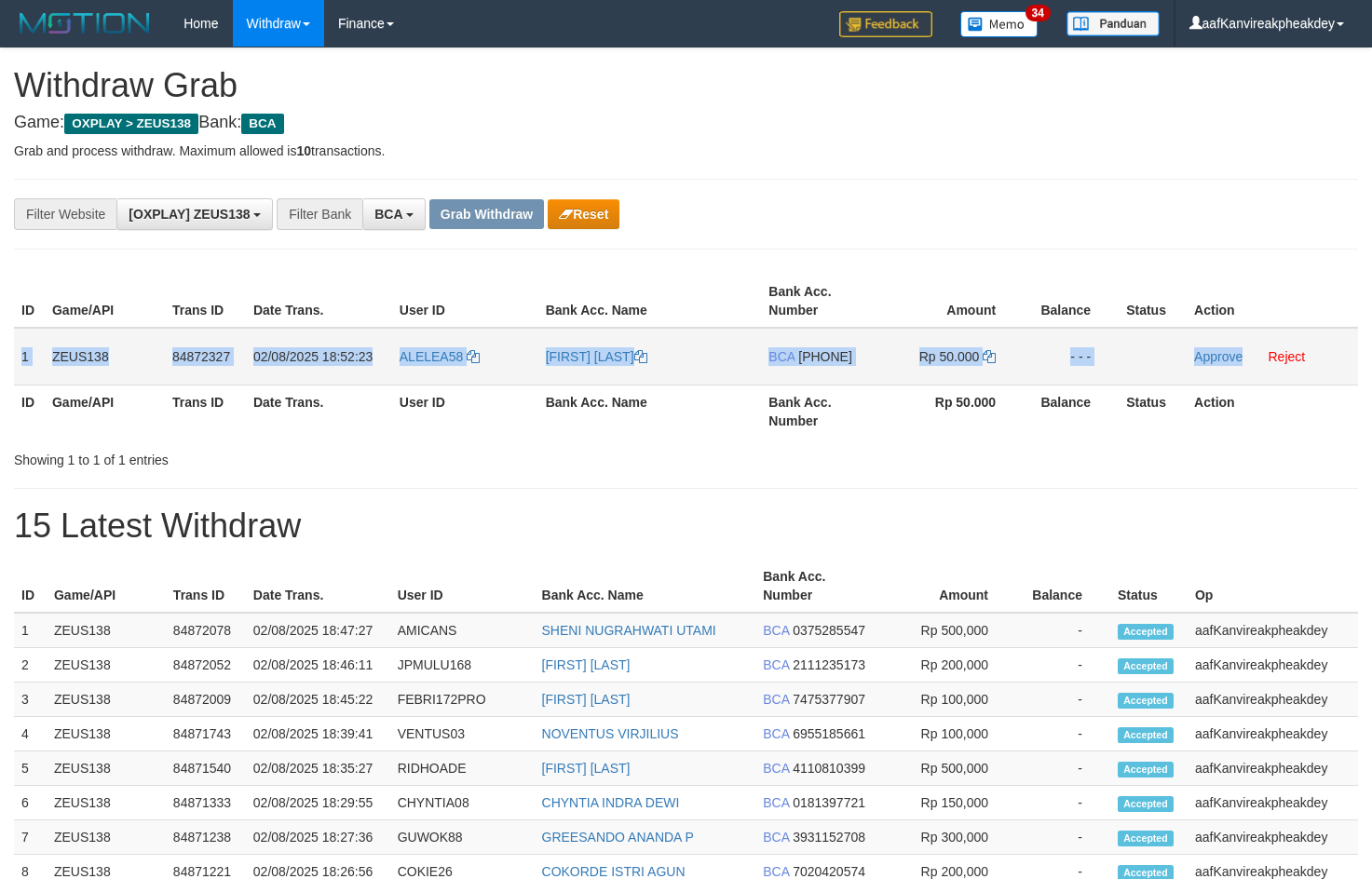 copy on "1
ZEUS138
84872327
[DATE] [TIME]
ALELEA58
[FIRST] [LAST]
BCA
[PHONE]
Rp 50.000
- - -
Approve" 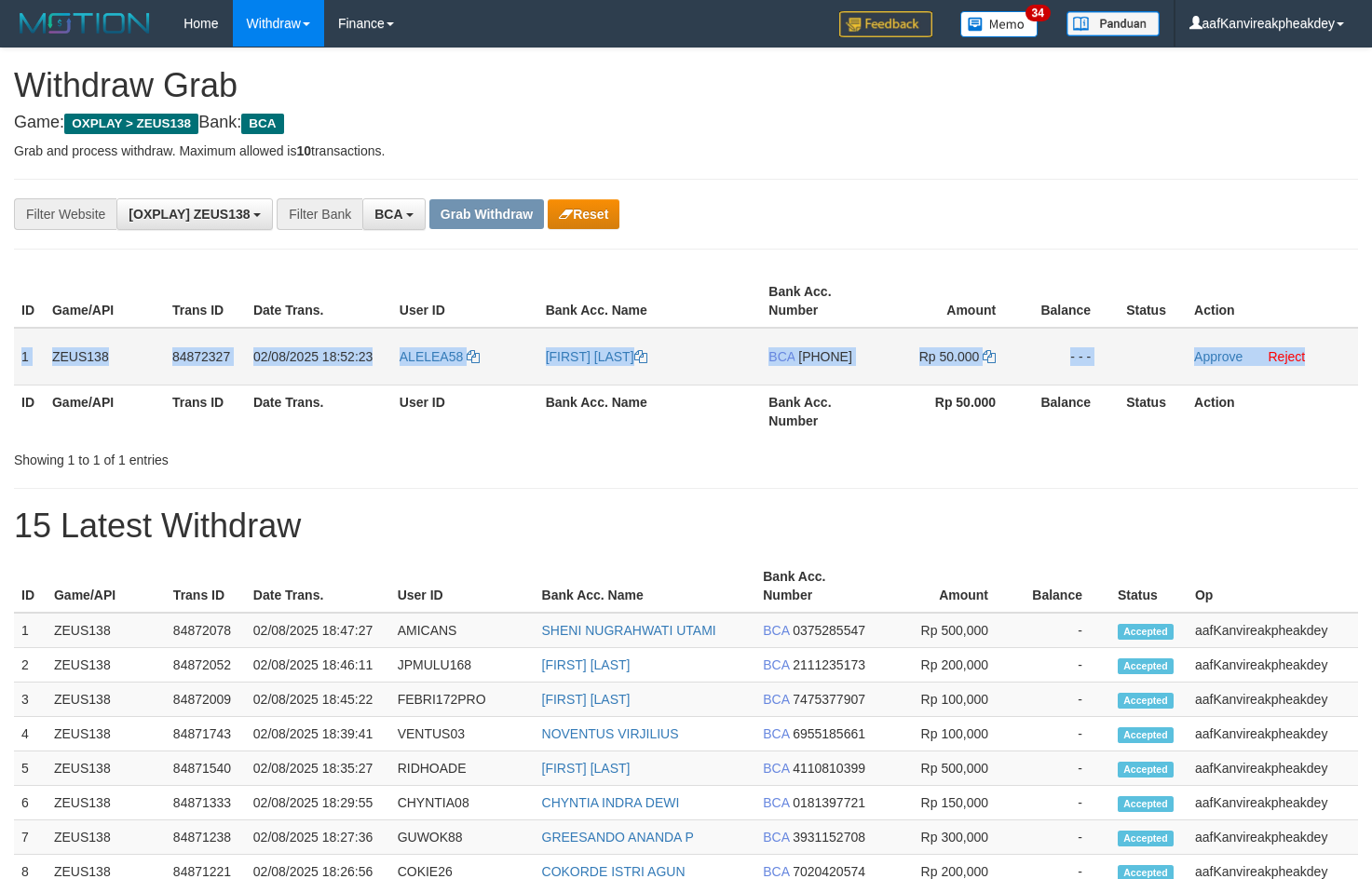 drag, startPoint x: 21, startPoint y: 363, endPoint x: 1327, endPoint y: 376, distance: 1306.06 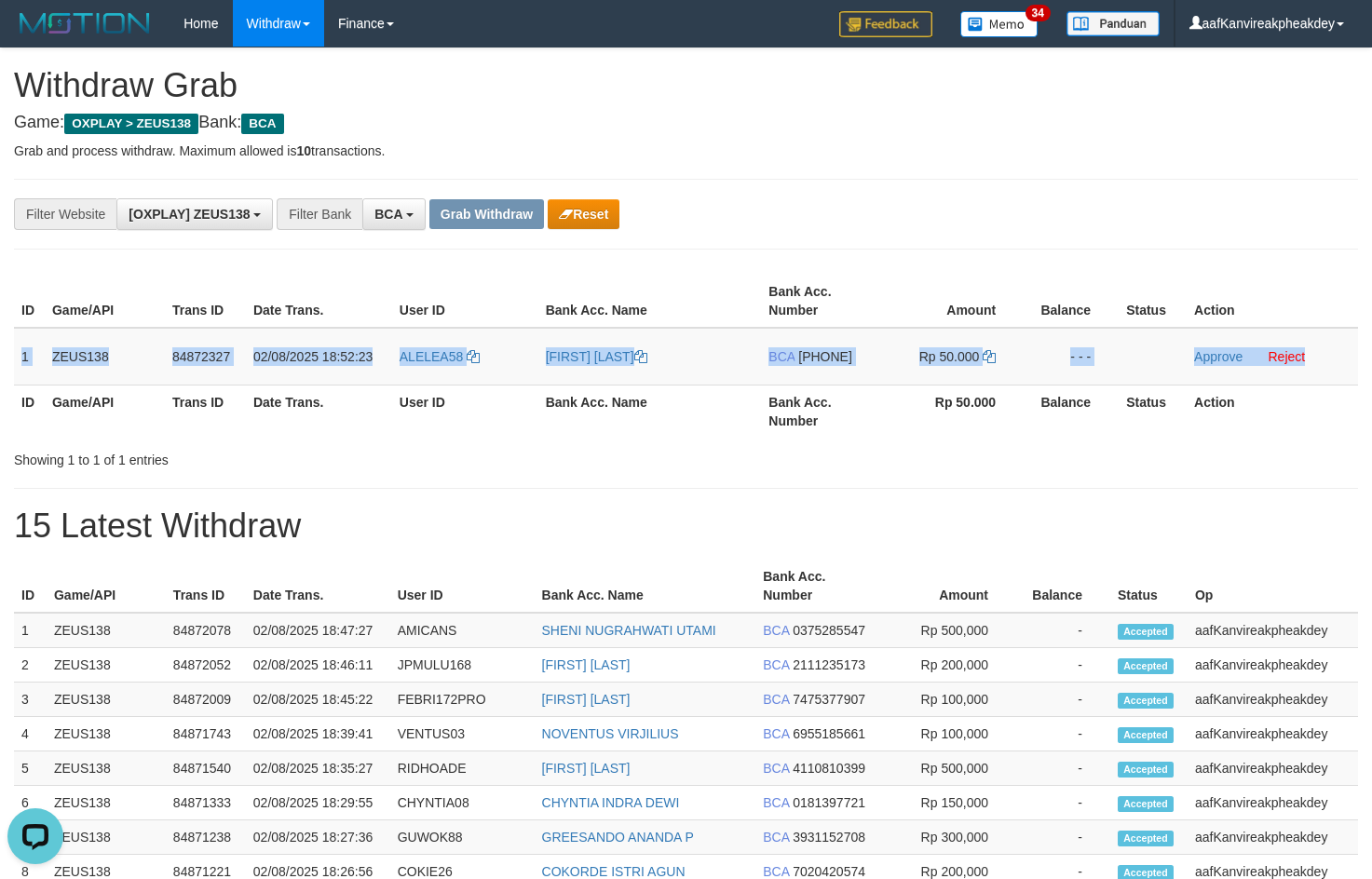 scroll, scrollTop: 0, scrollLeft: 0, axis: both 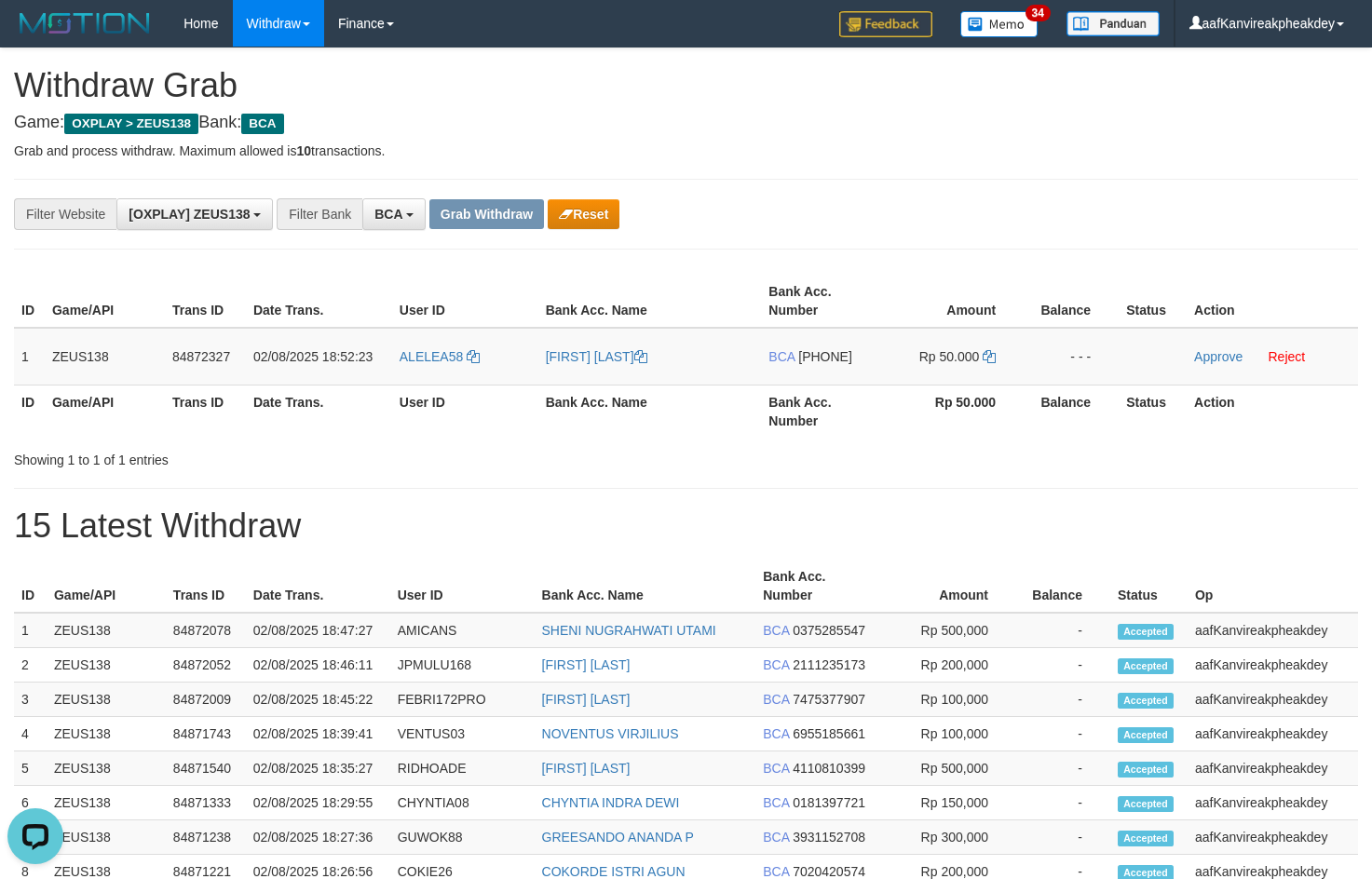 drag, startPoint x: 702, startPoint y: 203, endPoint x: 1379, endPoint y: 237, distance: 677.853 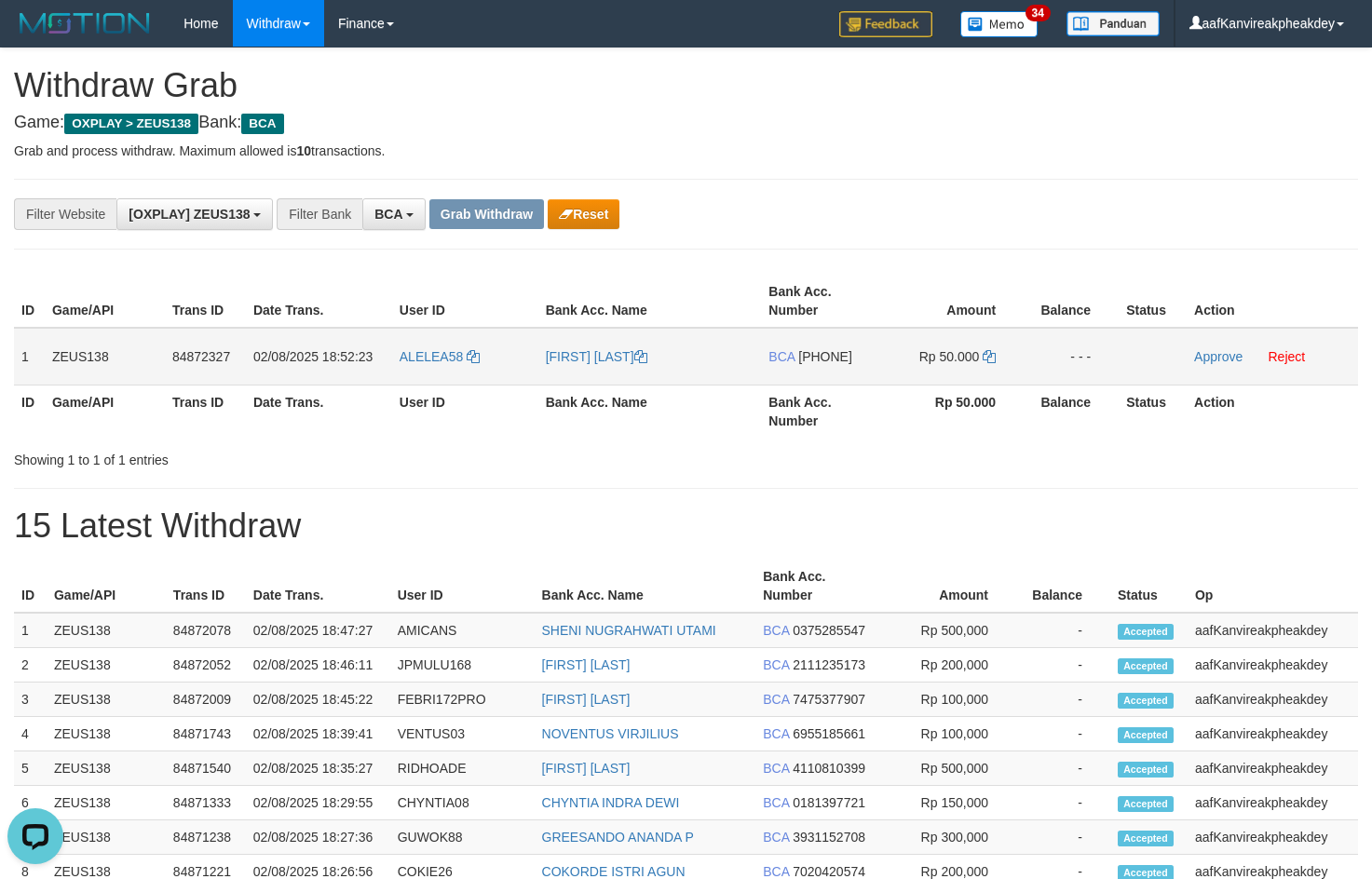 click on "[PHONE]" at bounding box center (825, 357) 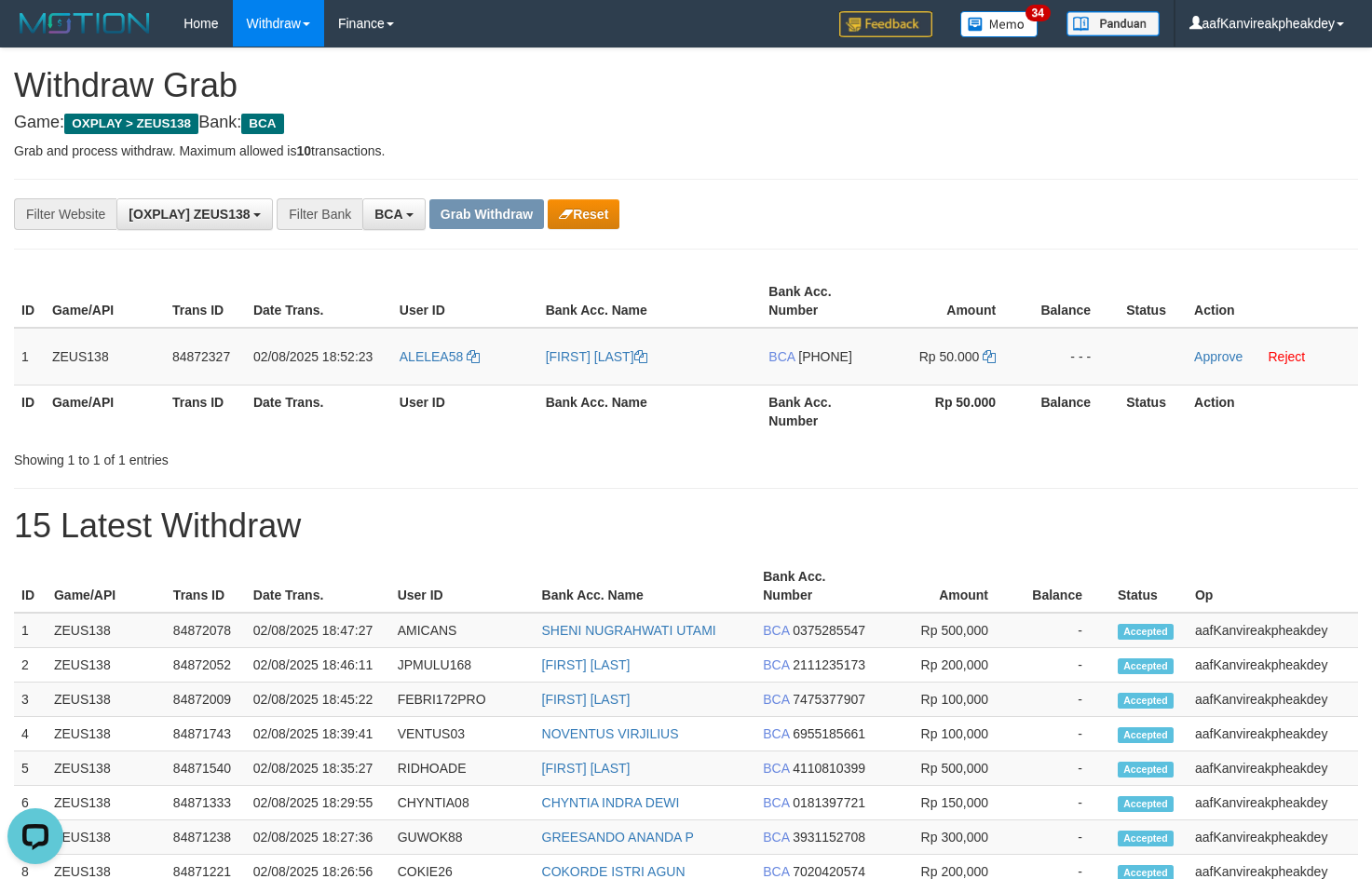 drag, startPoint x: 835, startPoint y: 357, endPoint x: 1322, endPoint y: 310, distance: 489.26271 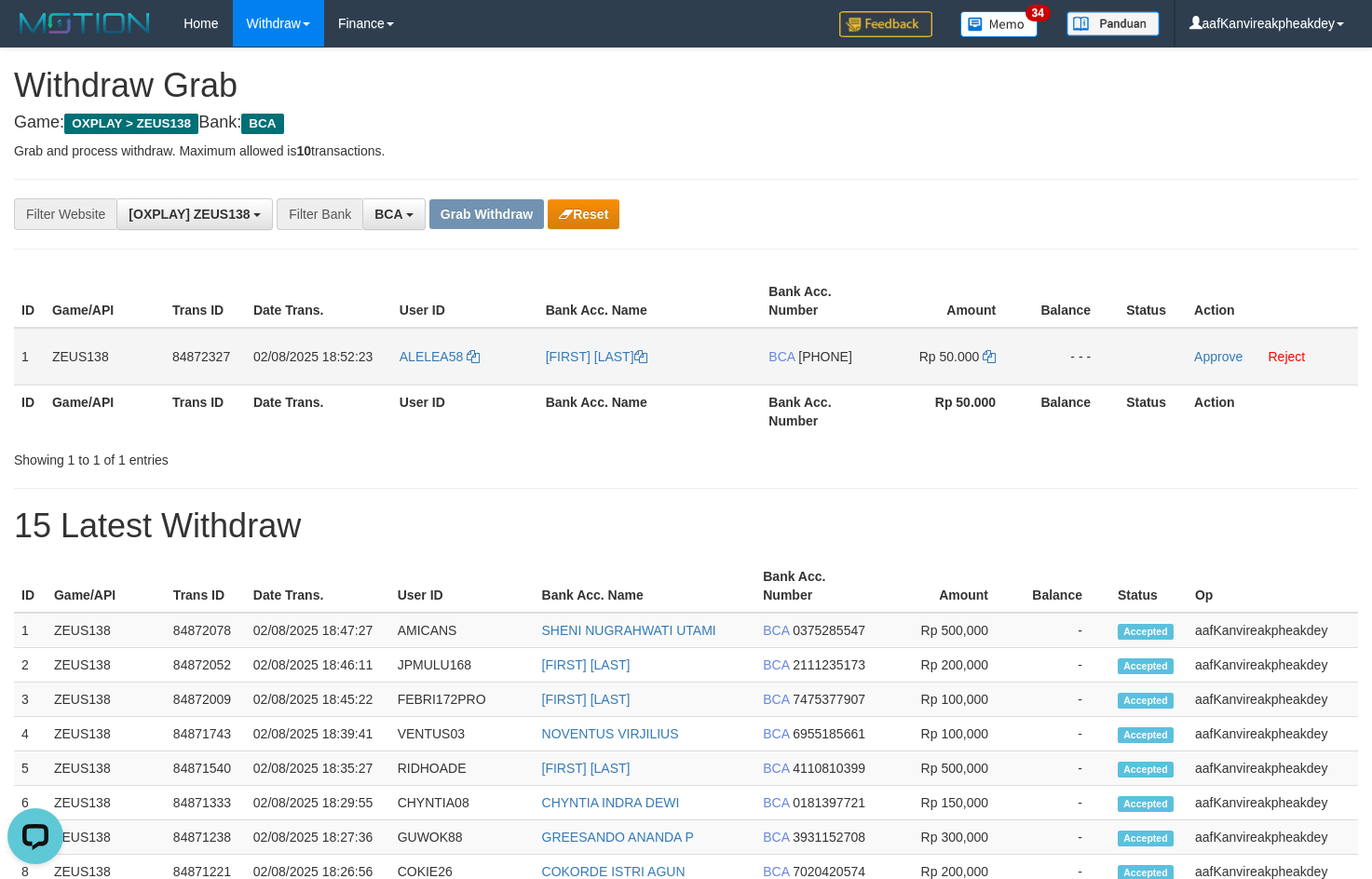 click on "BCA
0374529842" at bounding box center (821, 357) 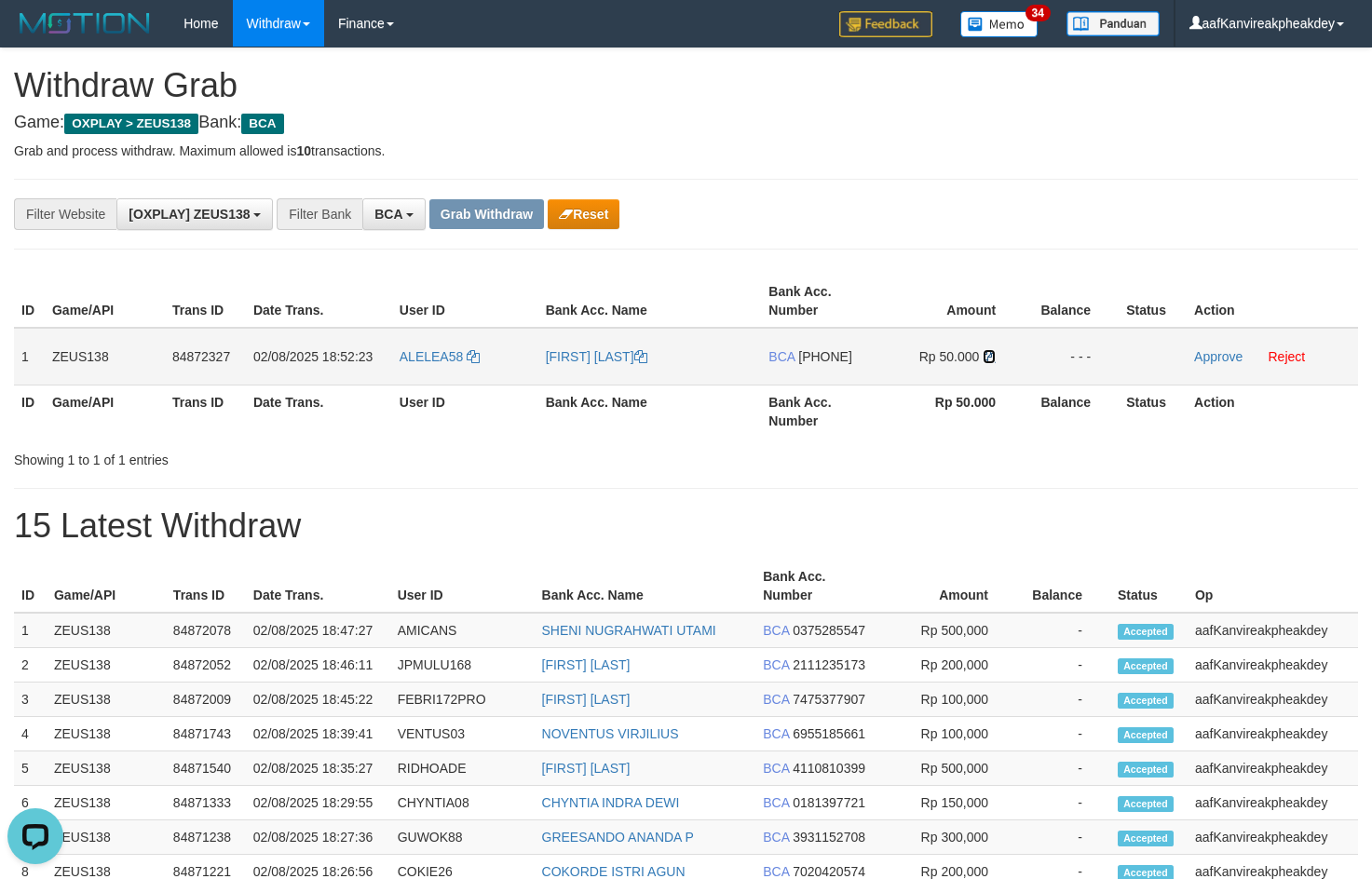 click at bounding box center (989, 357) 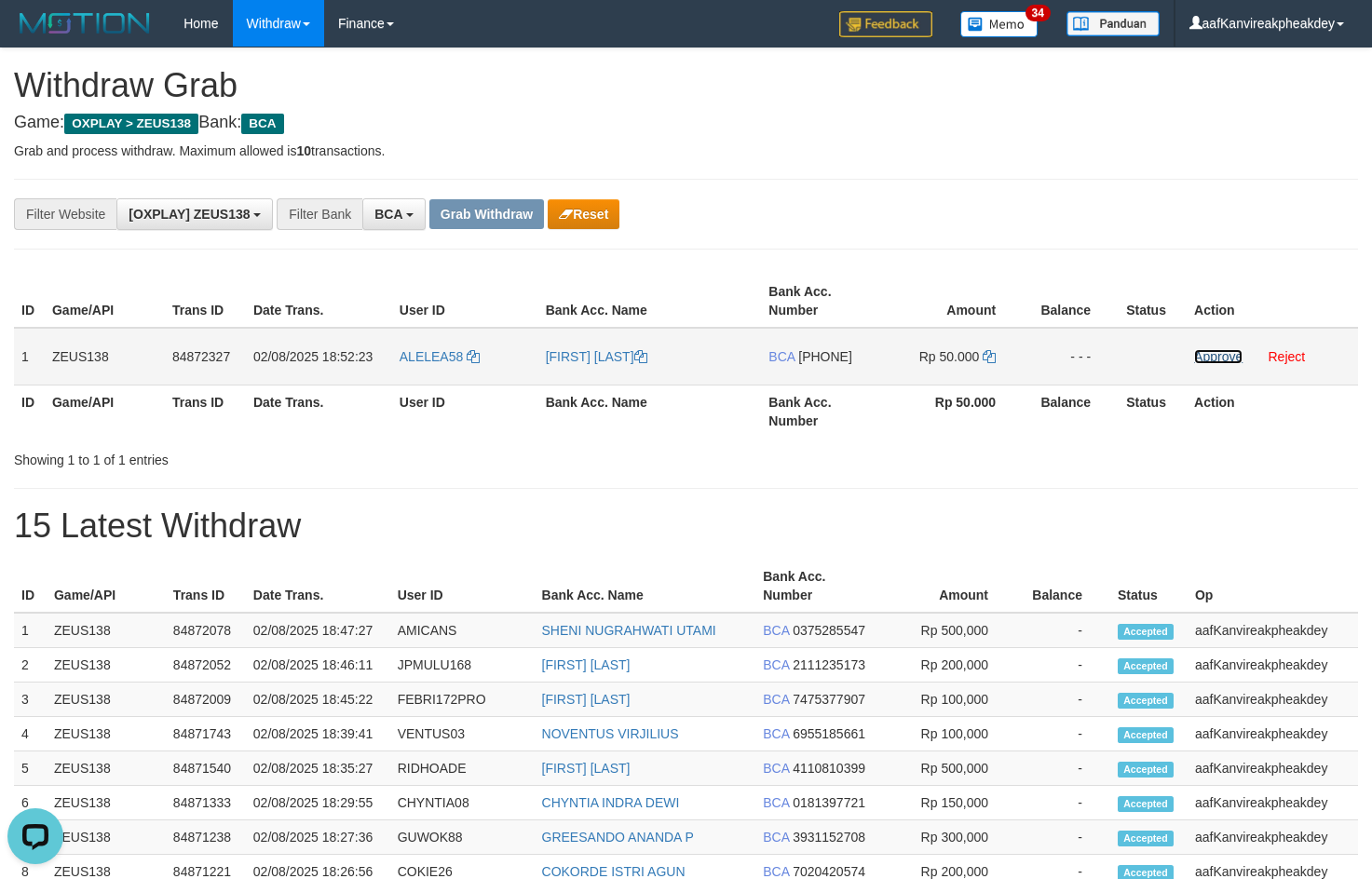 click on "Approve" at bounding box center [1218, 357] 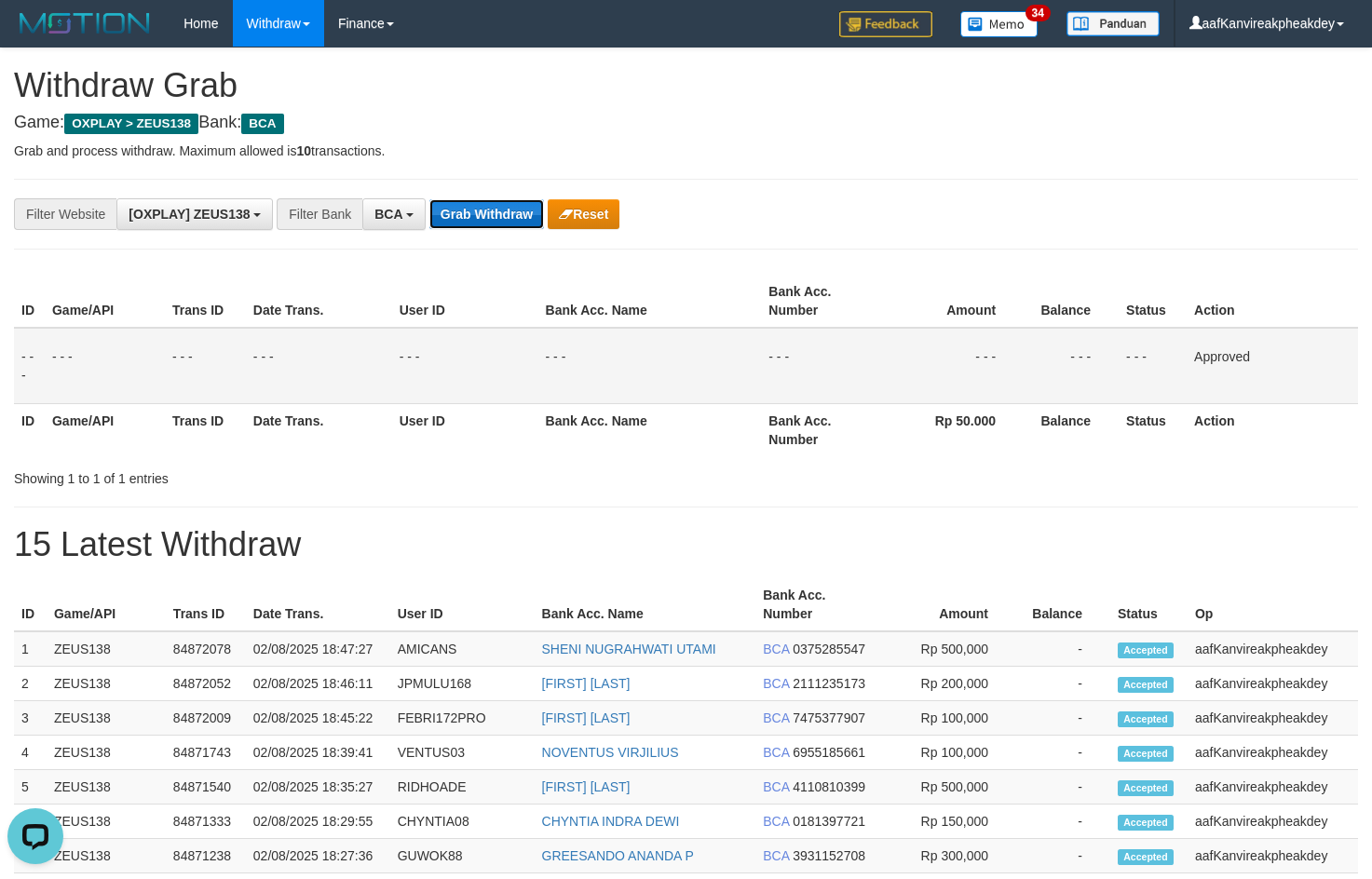 click on "Grab Withdraw" at bounding box center (486, 214) 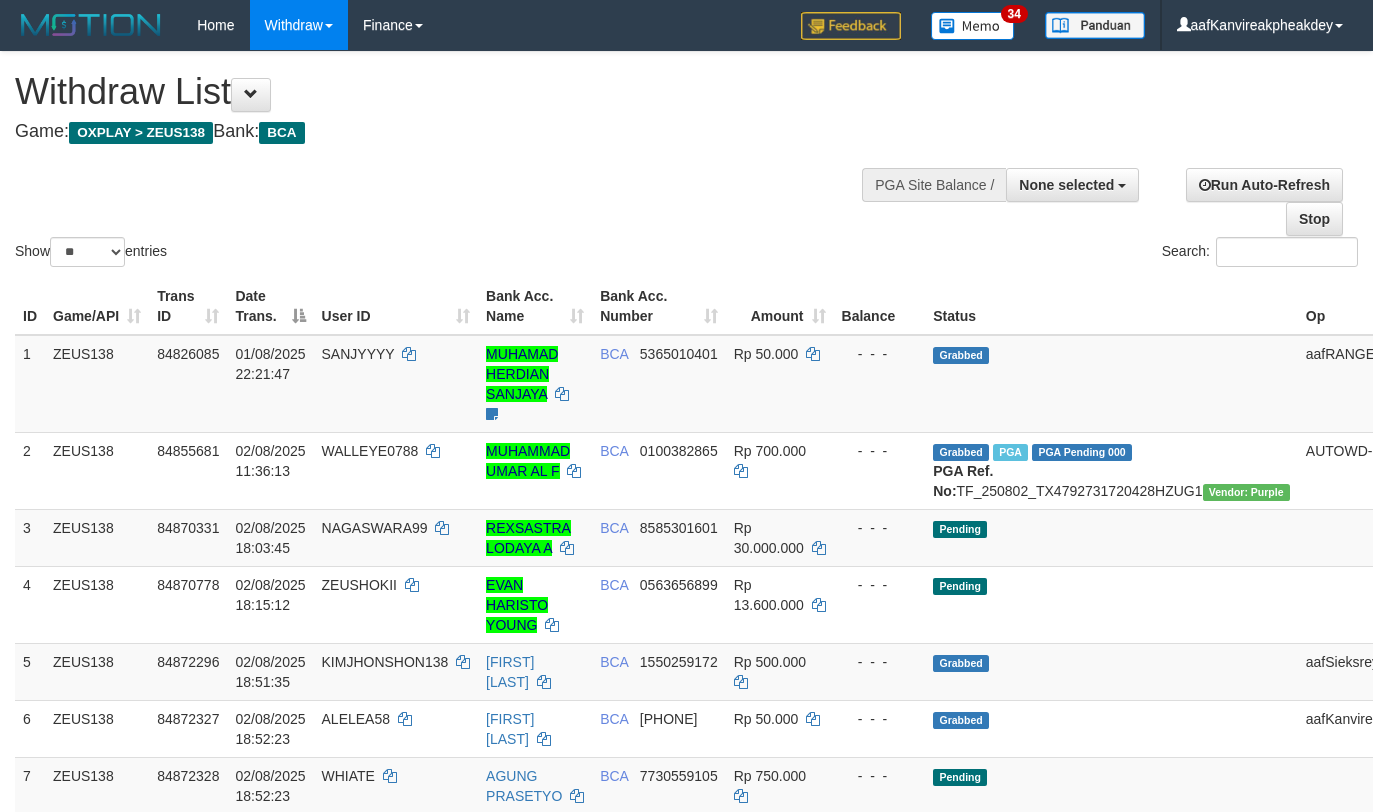 select 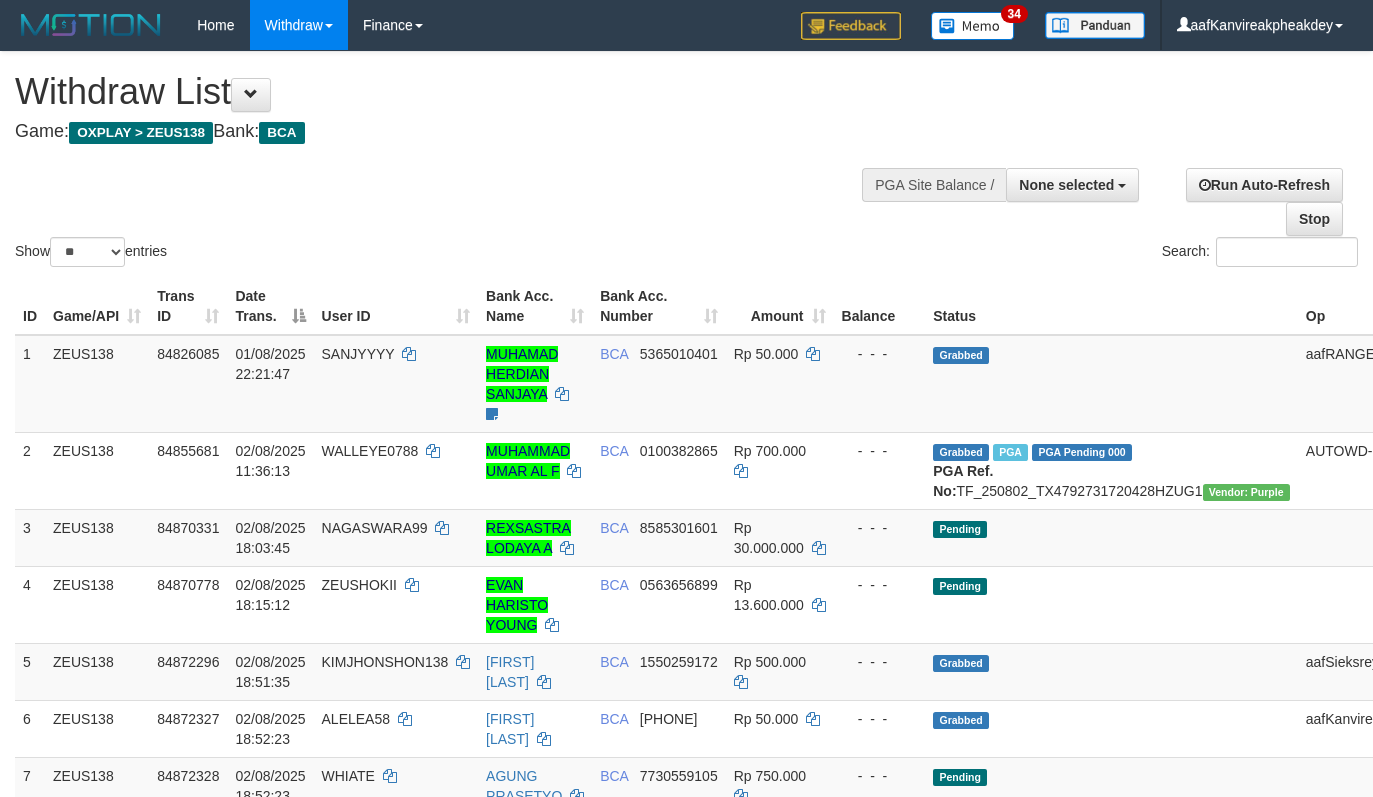 select 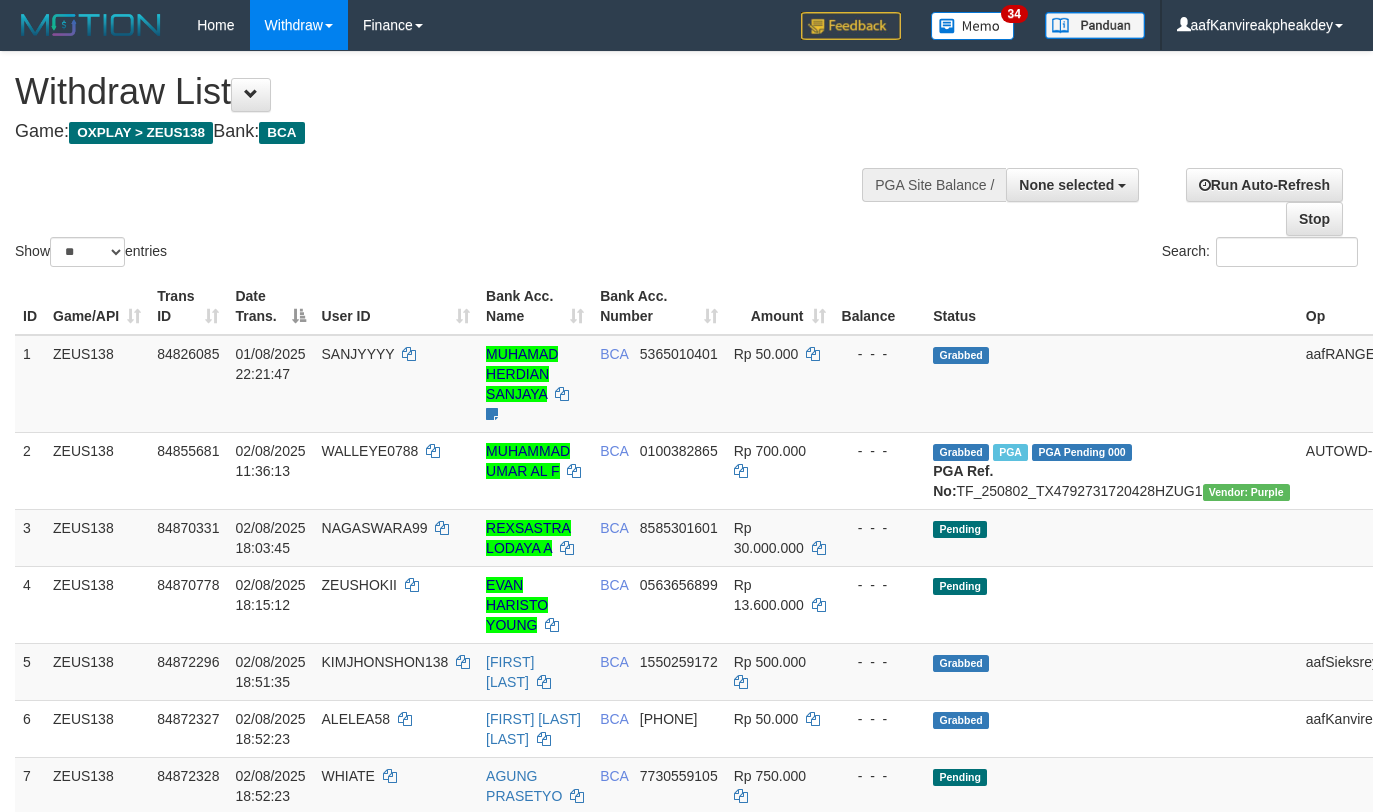 select 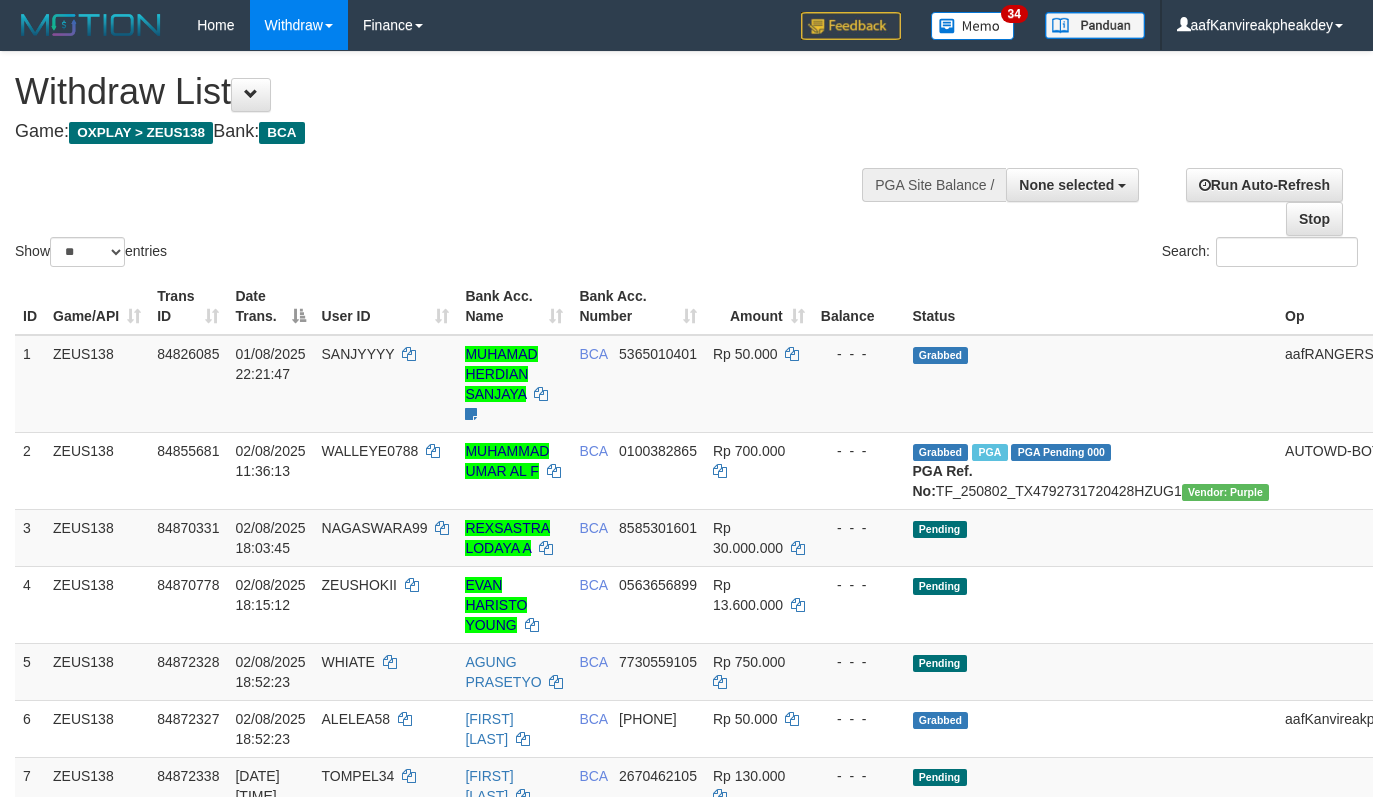select 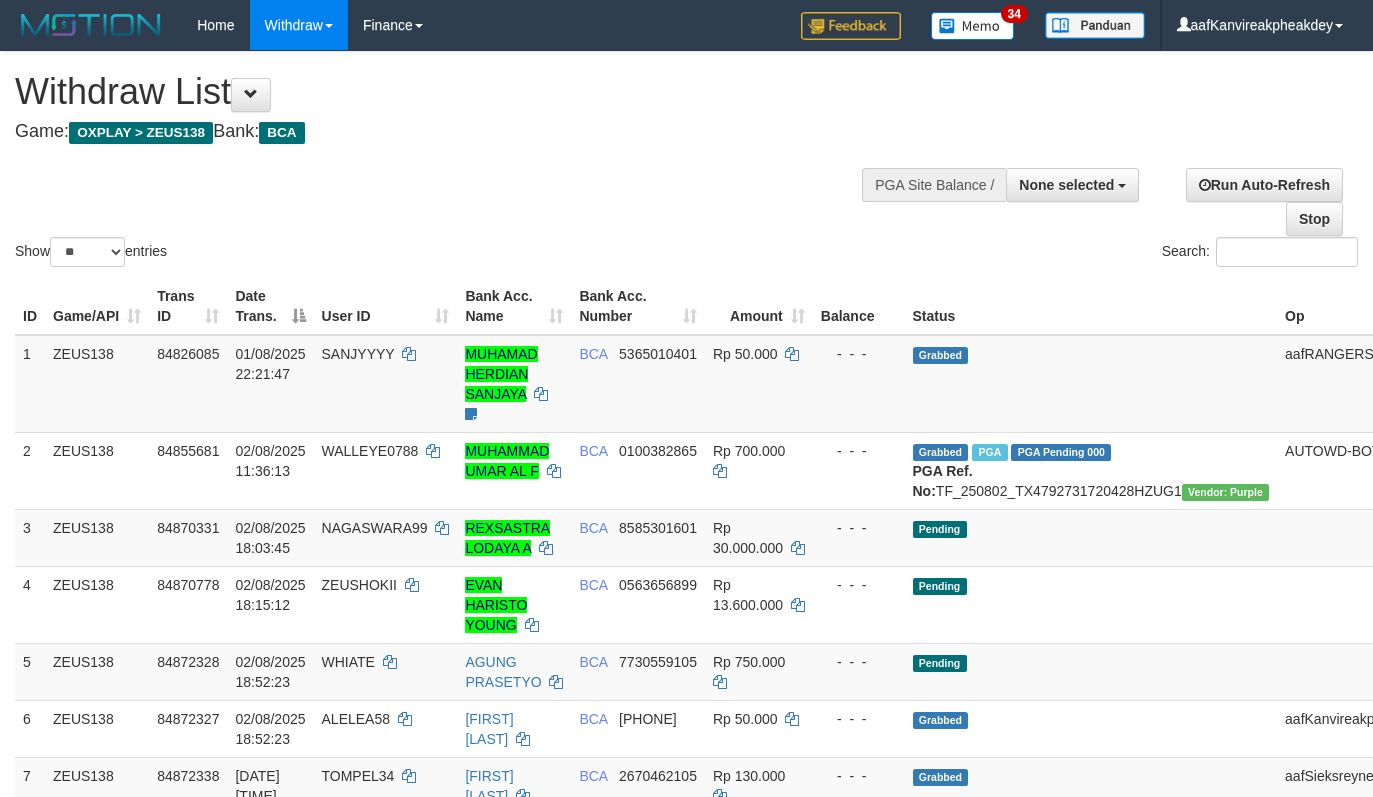 select 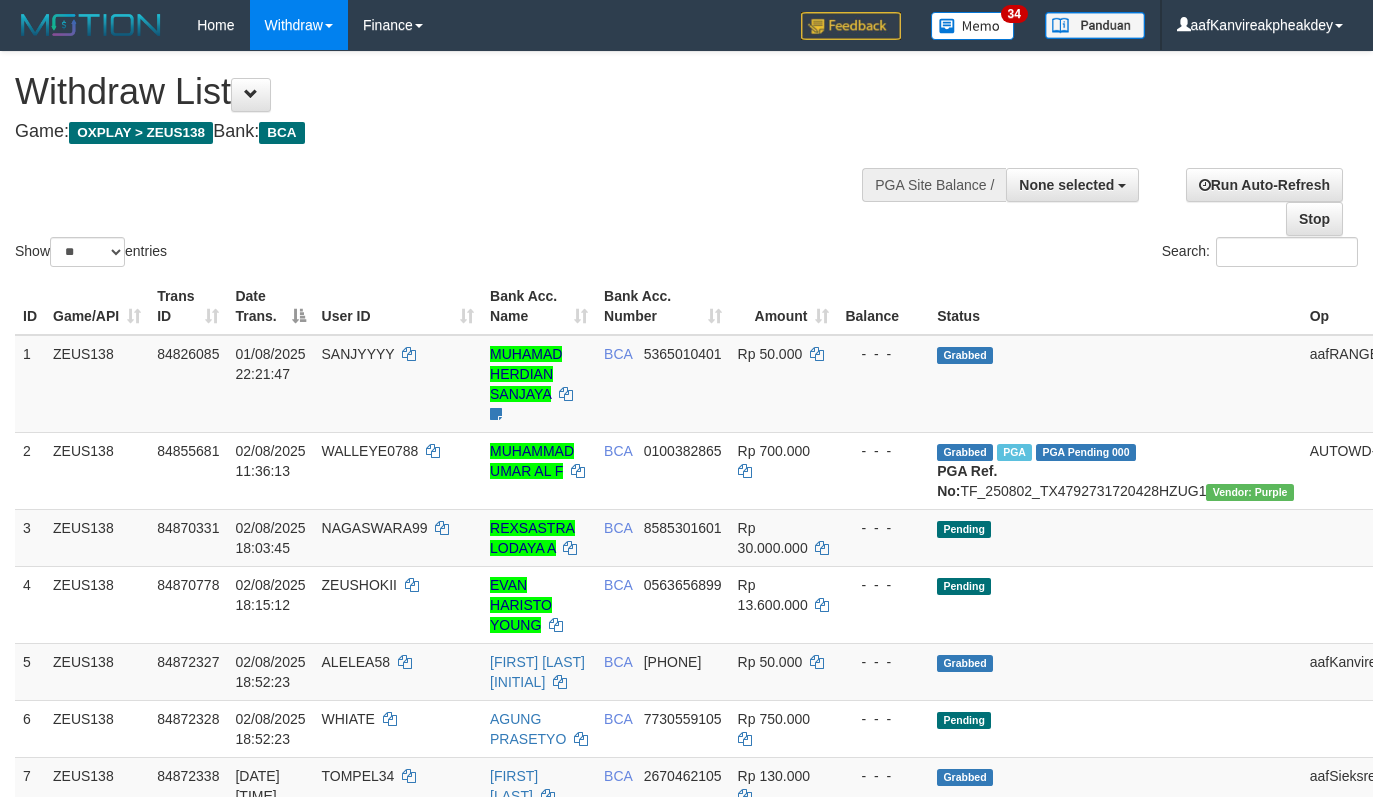 select 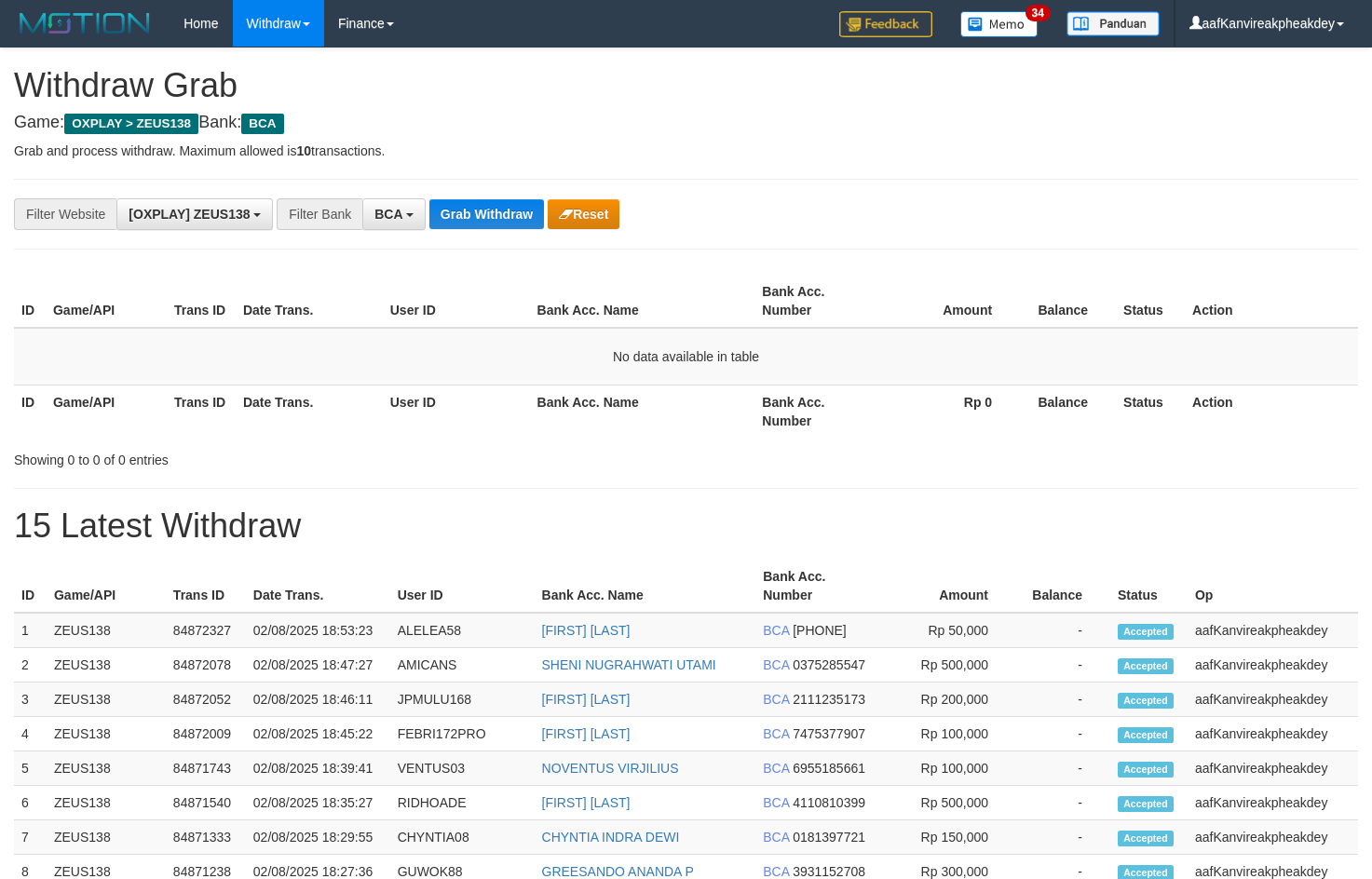 scroll, scrollTop: 0, scrollLeft: 0, axis: both 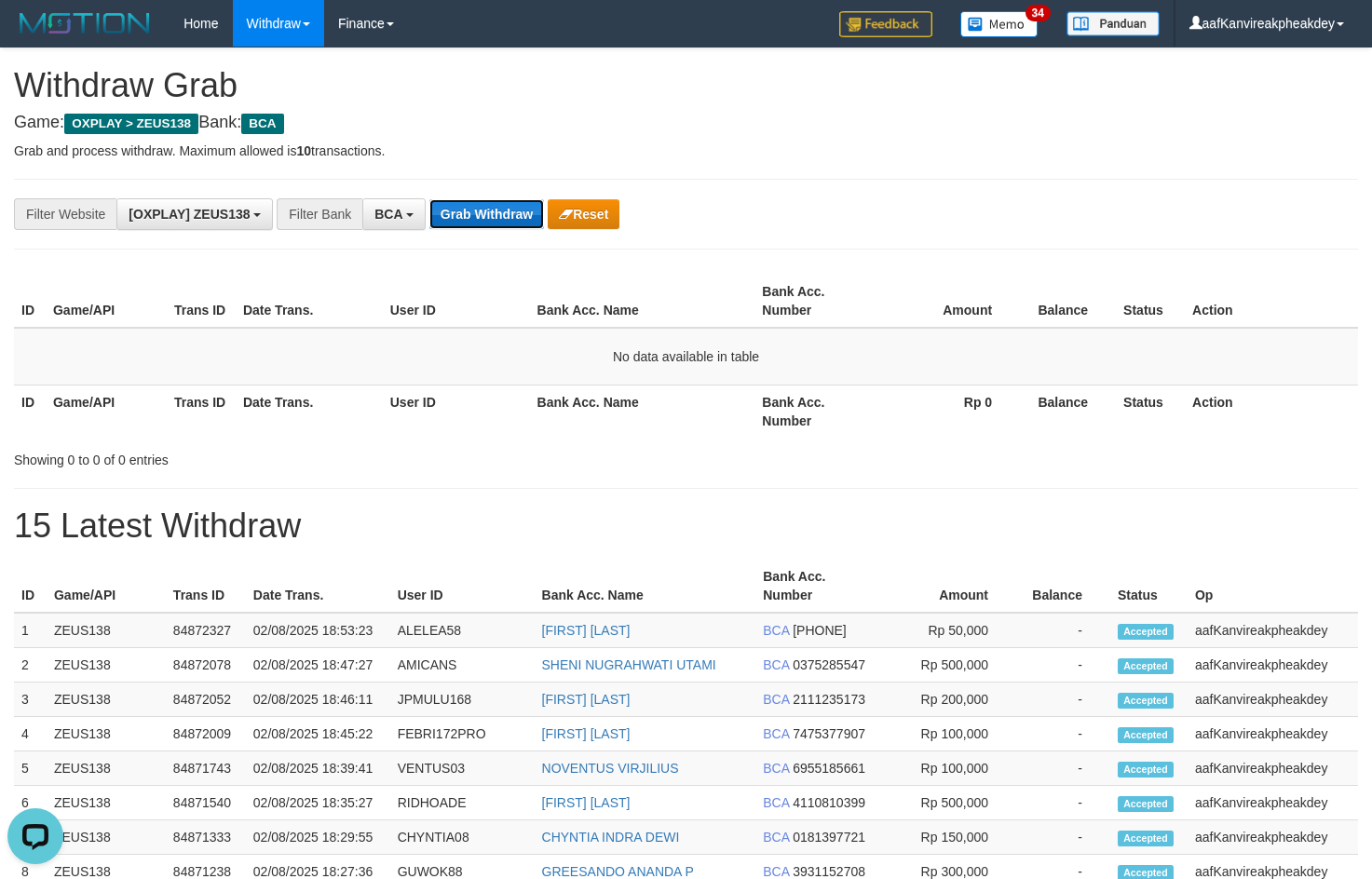 click on "Grab Withdraw" at bounding box center (486, 214) 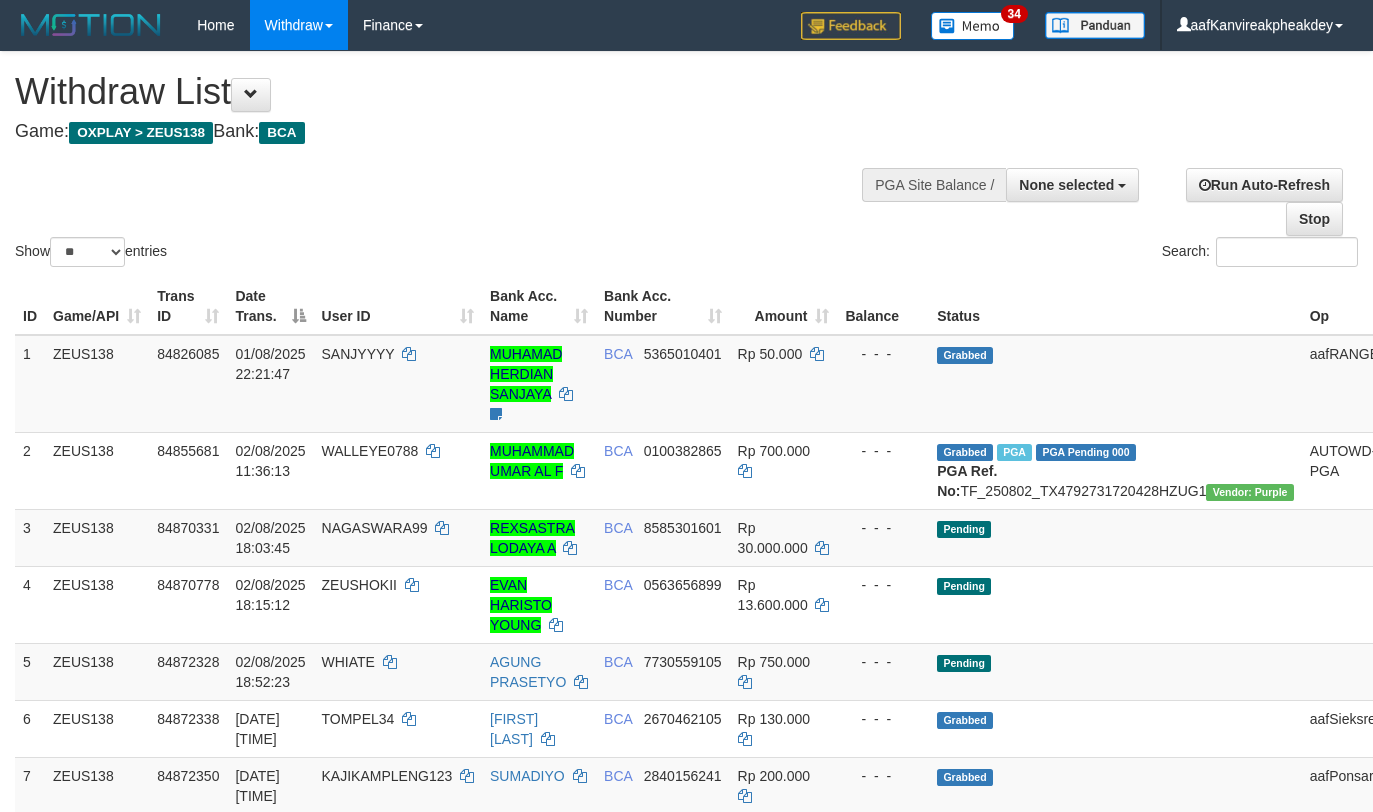 select 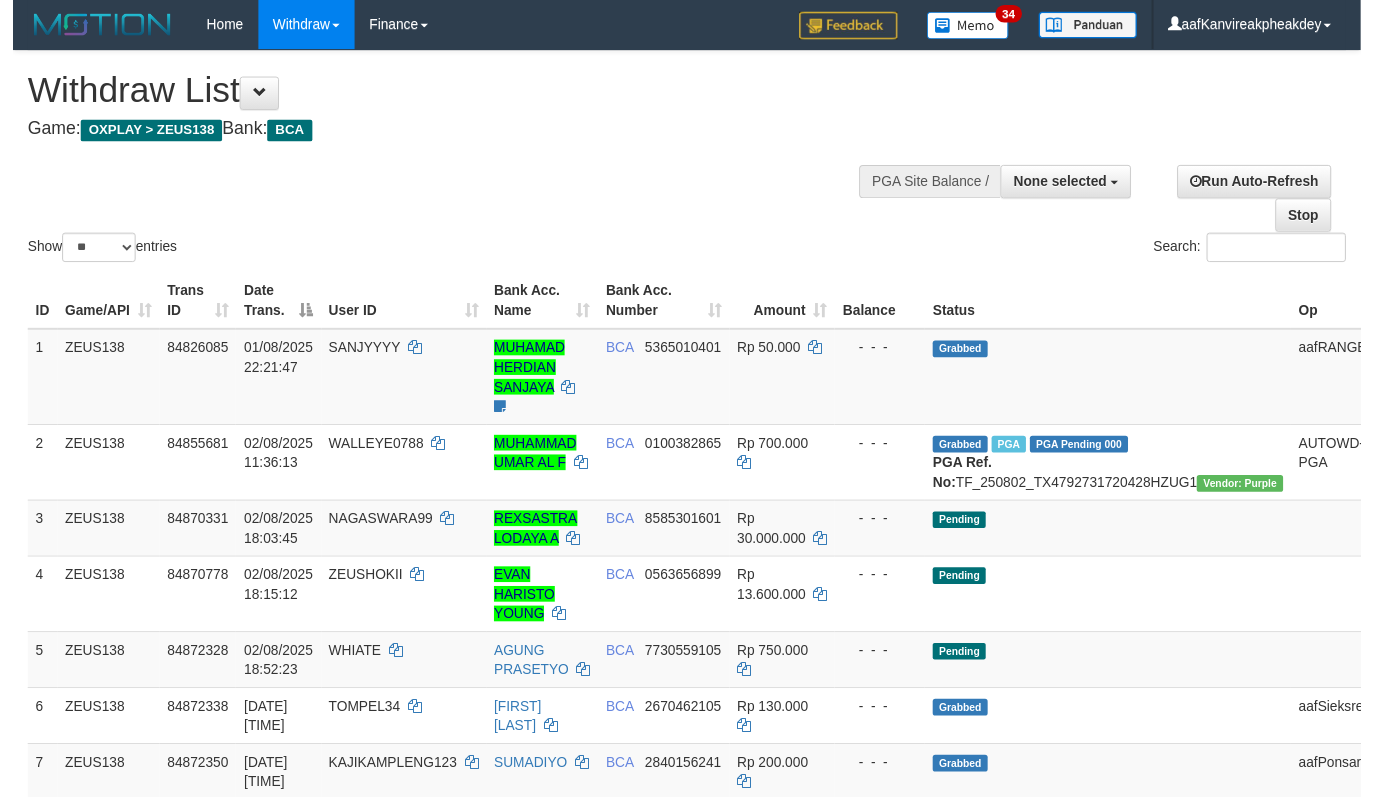 scroll, scrollTop: 278, scrollLeft: 0, axis: vertical 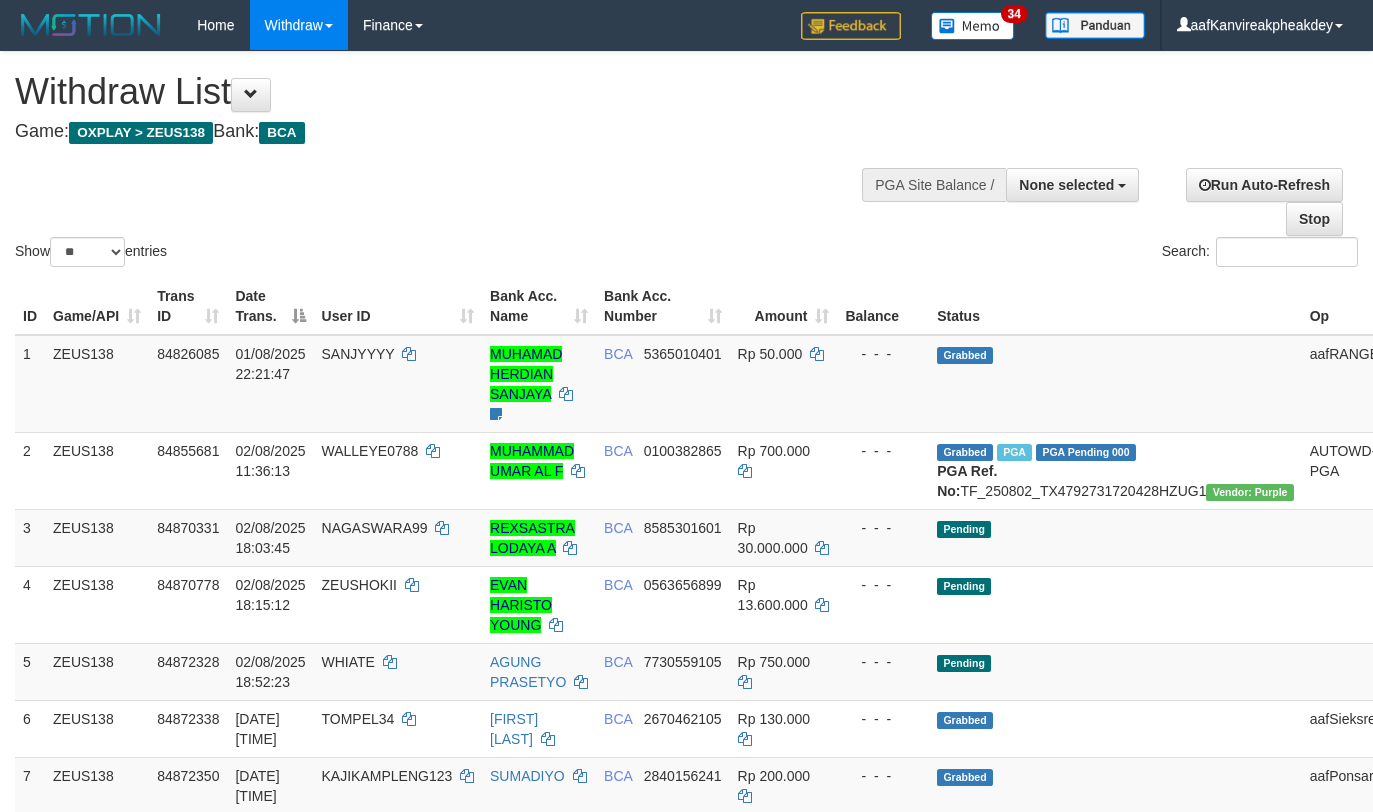 select 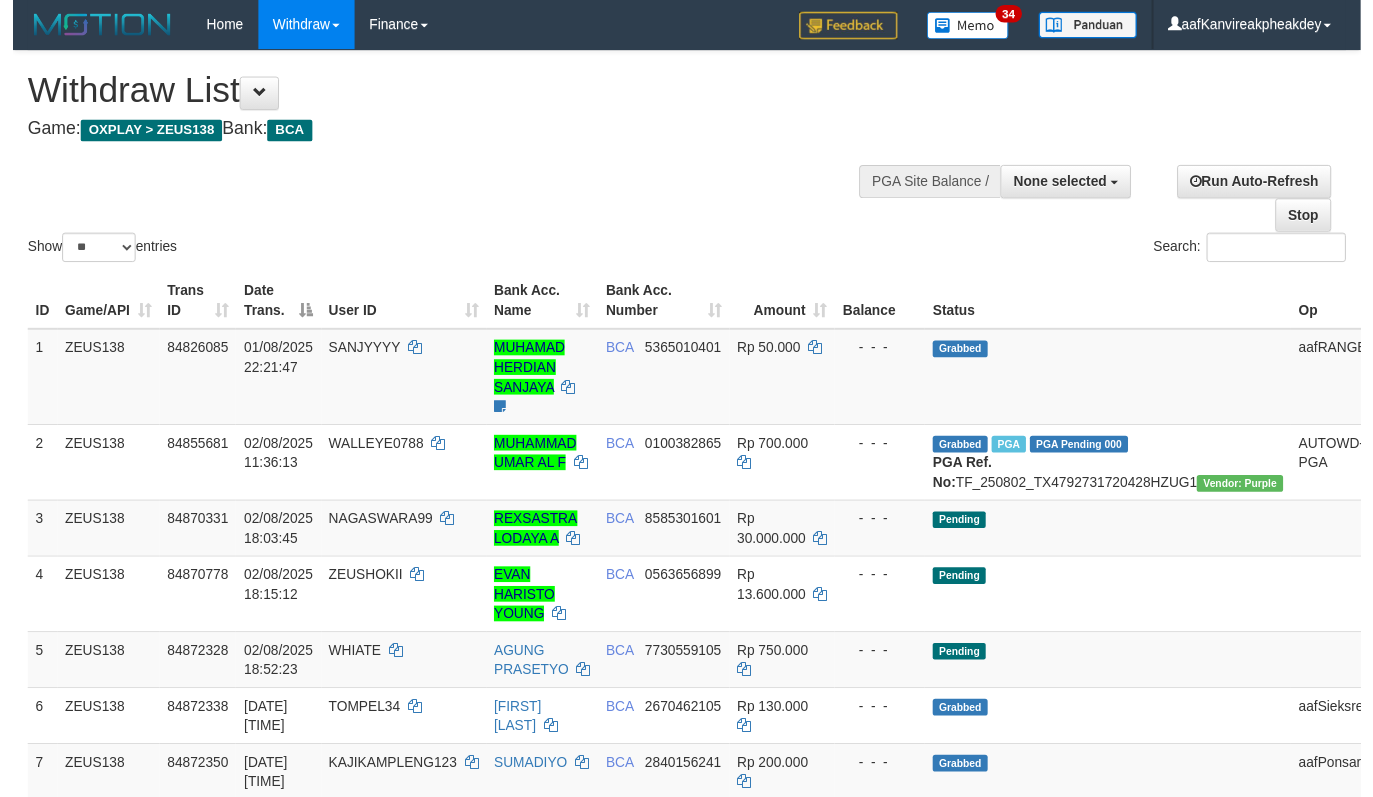 scroll, scrollTop: 278, scrollLeft: 0, axis: vertical 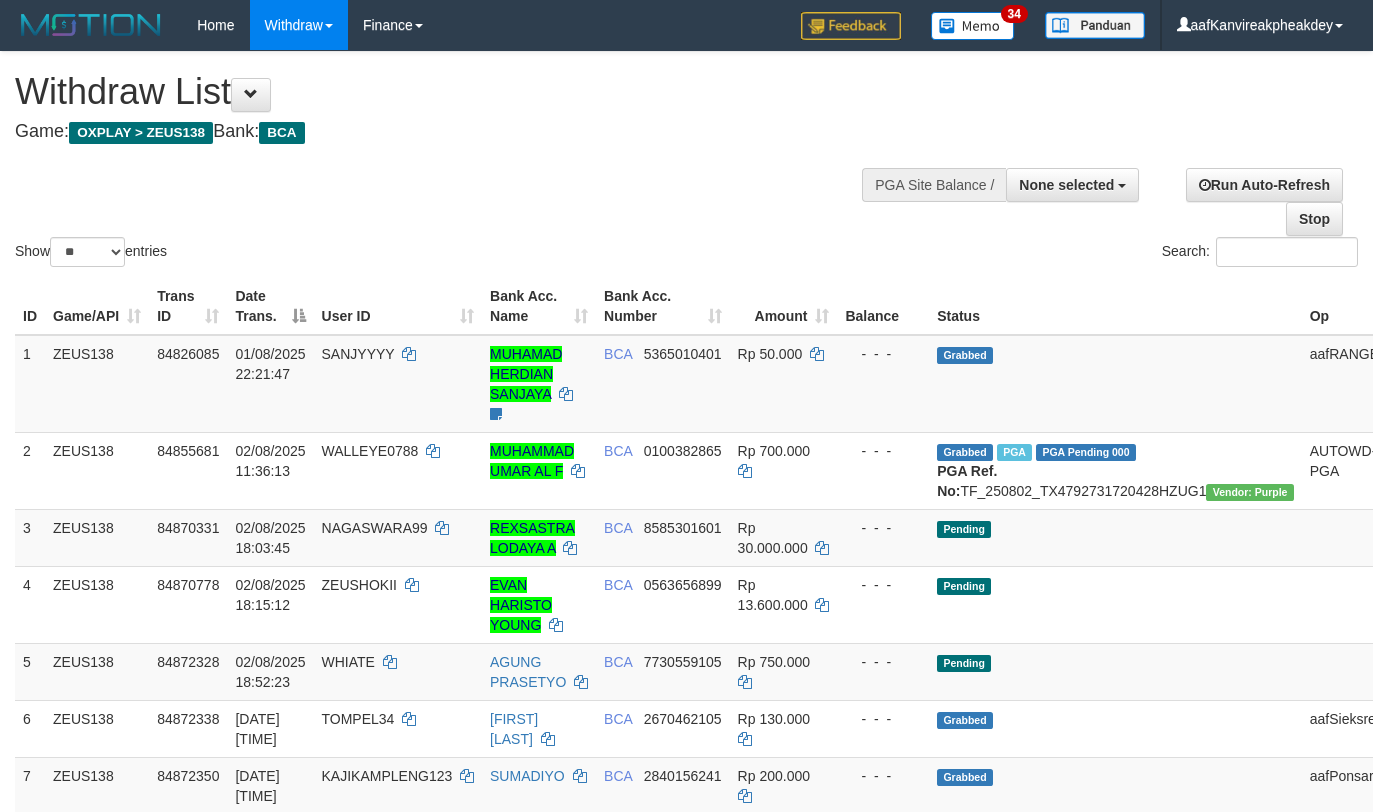 select 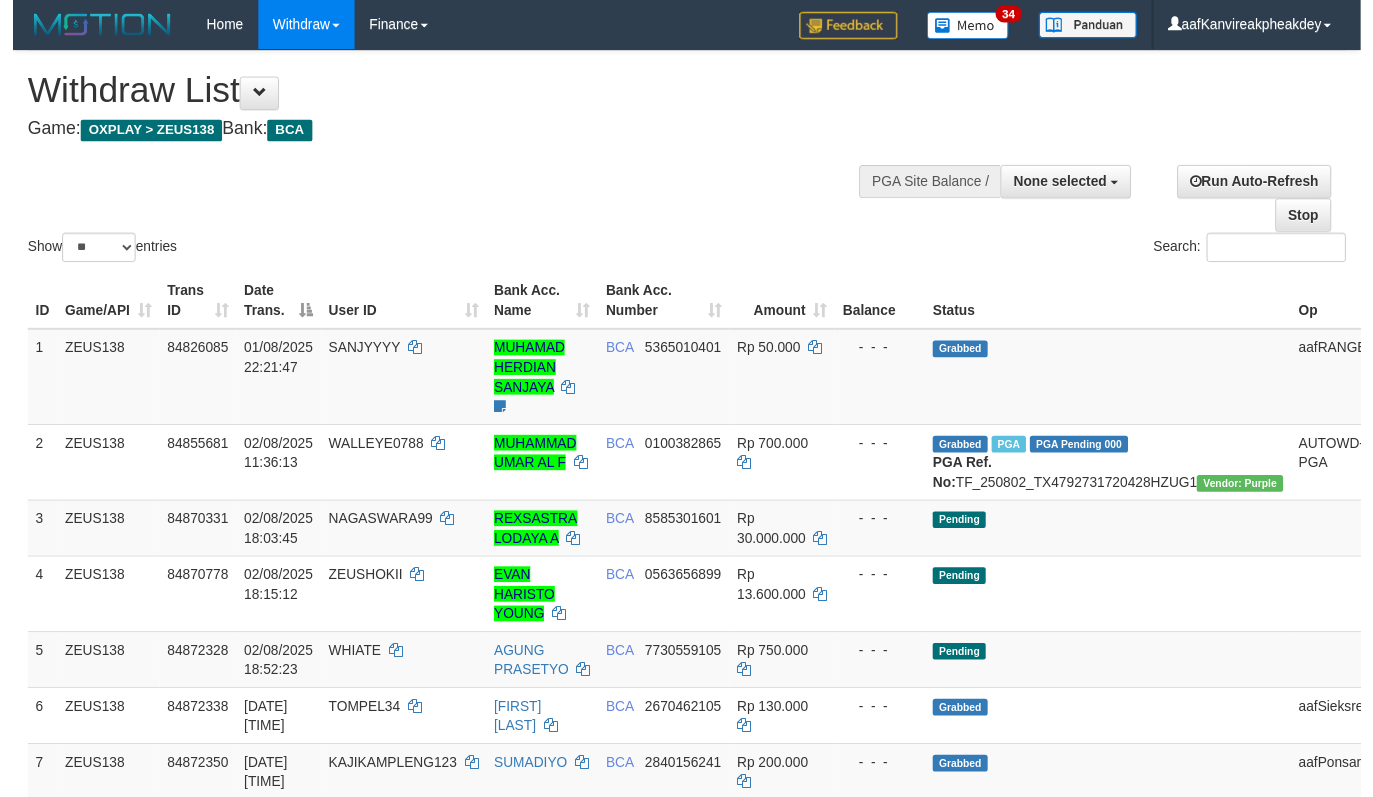 scroll, scrollTop: 278, scrollLeft: 0, axis: vertical 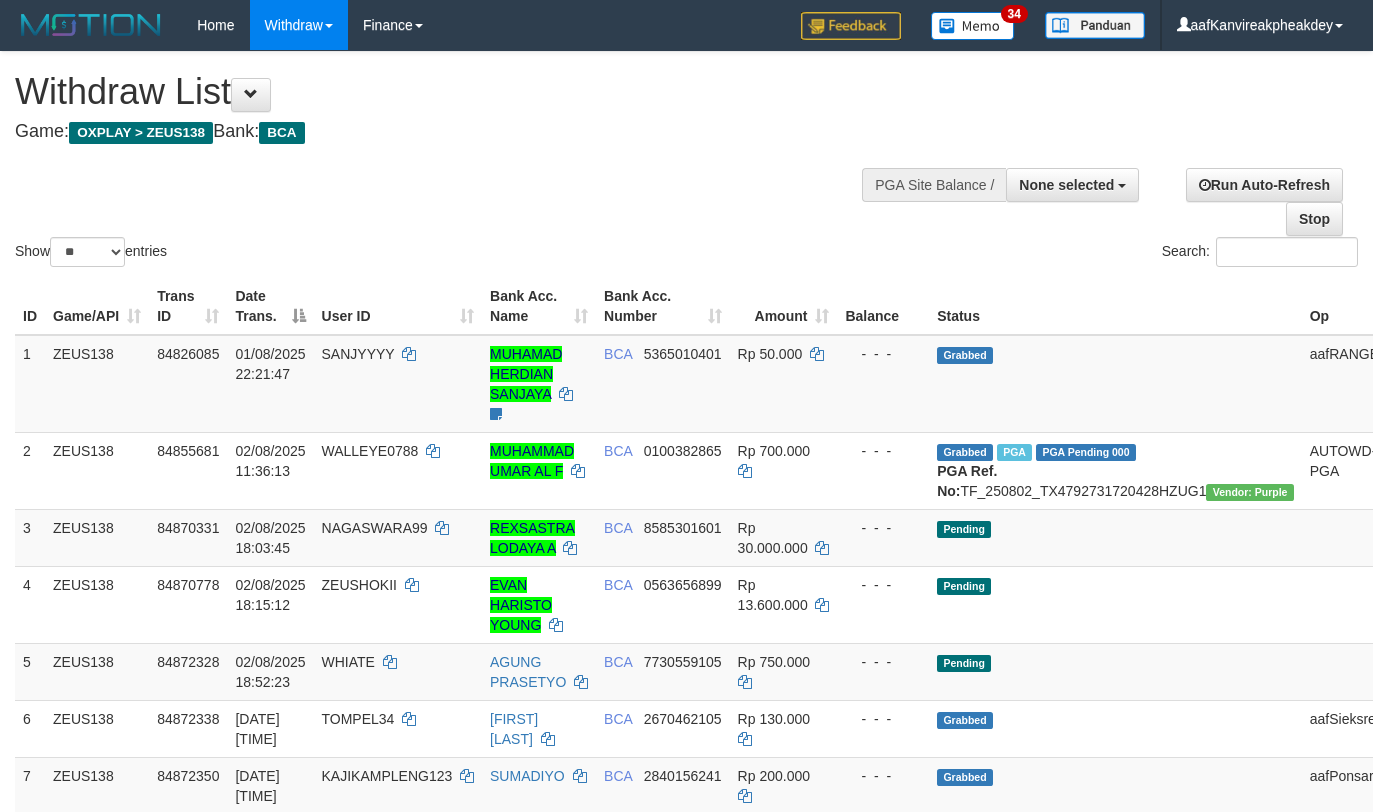 select 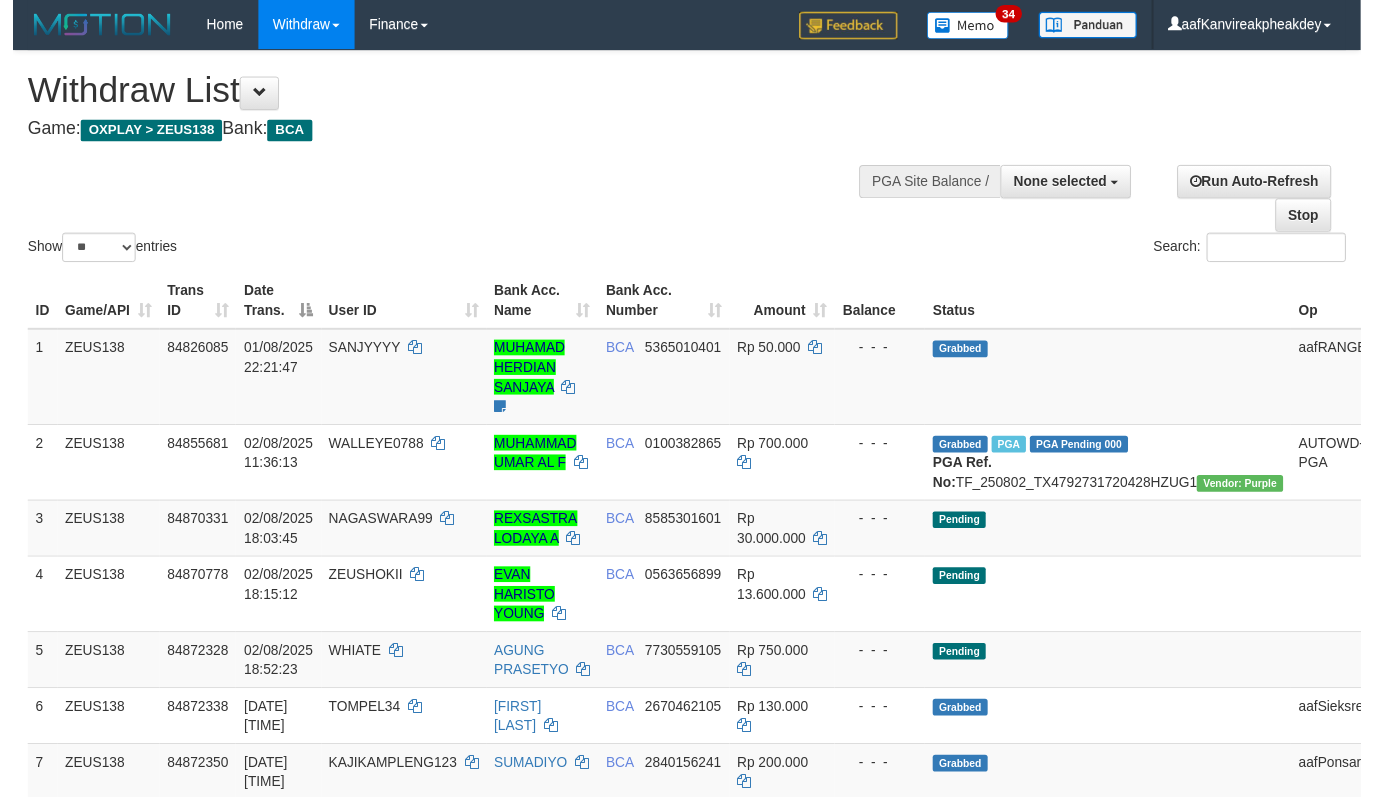 scroll, scrollTop: 278, scrollLeft: 0, axis: vertical 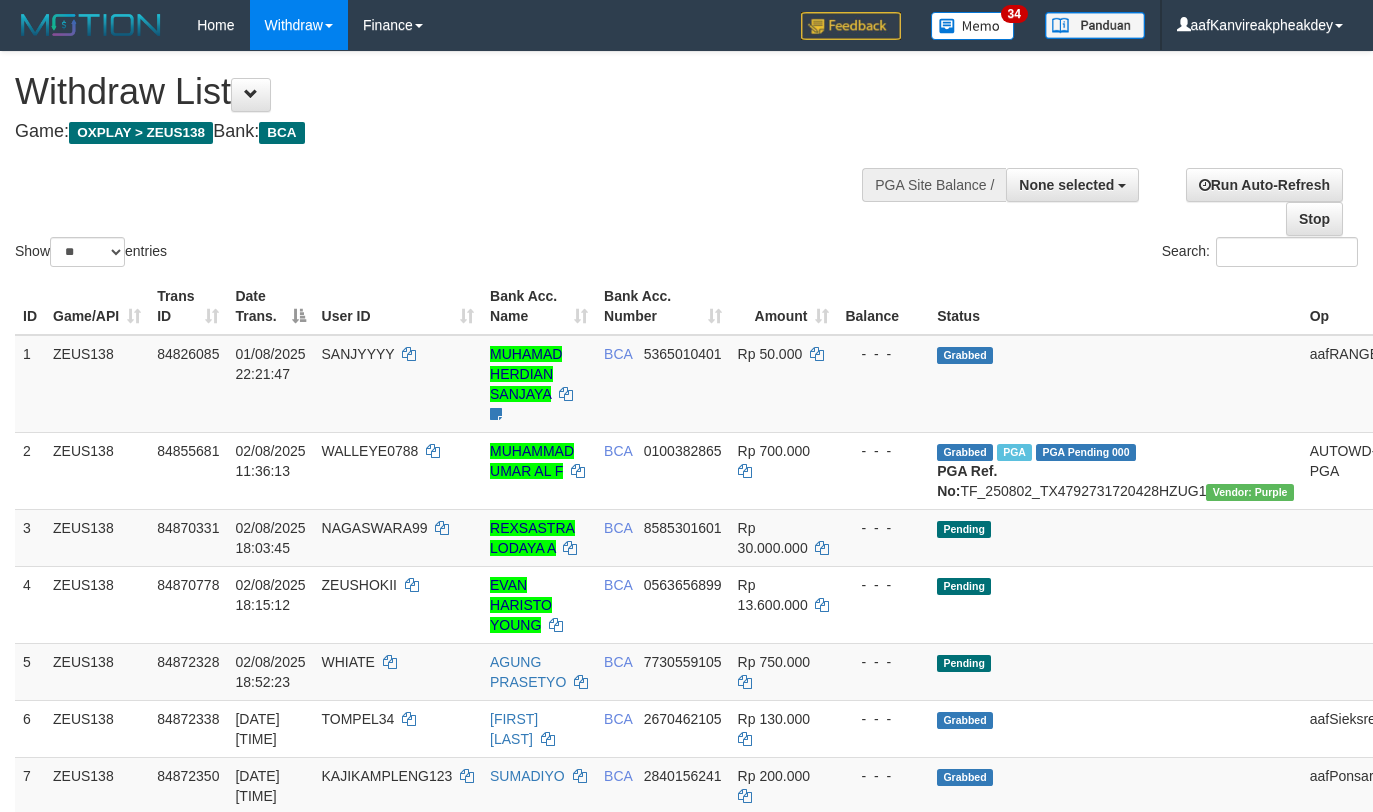 select 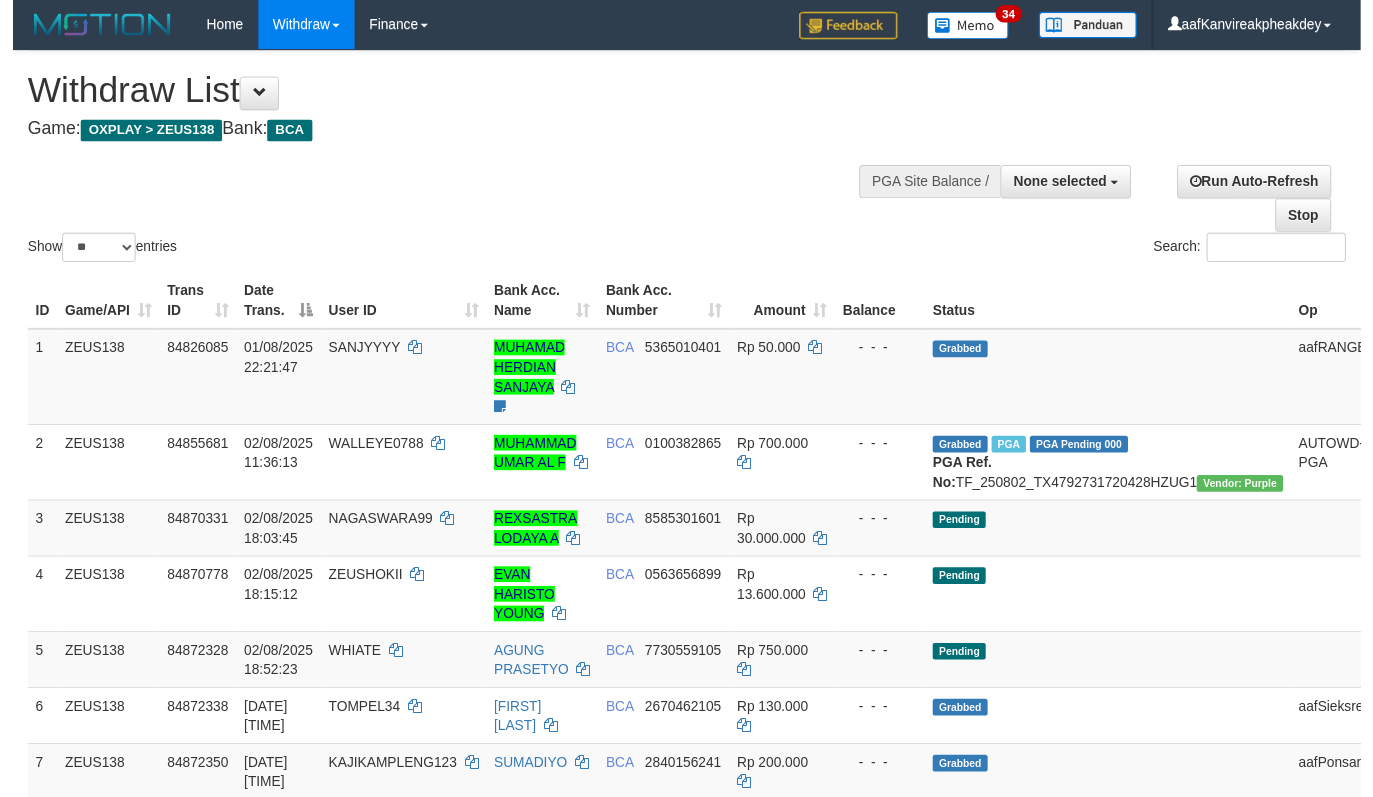 scroll, scrollTop: 278, scrollLeft: 0, axis: vertical 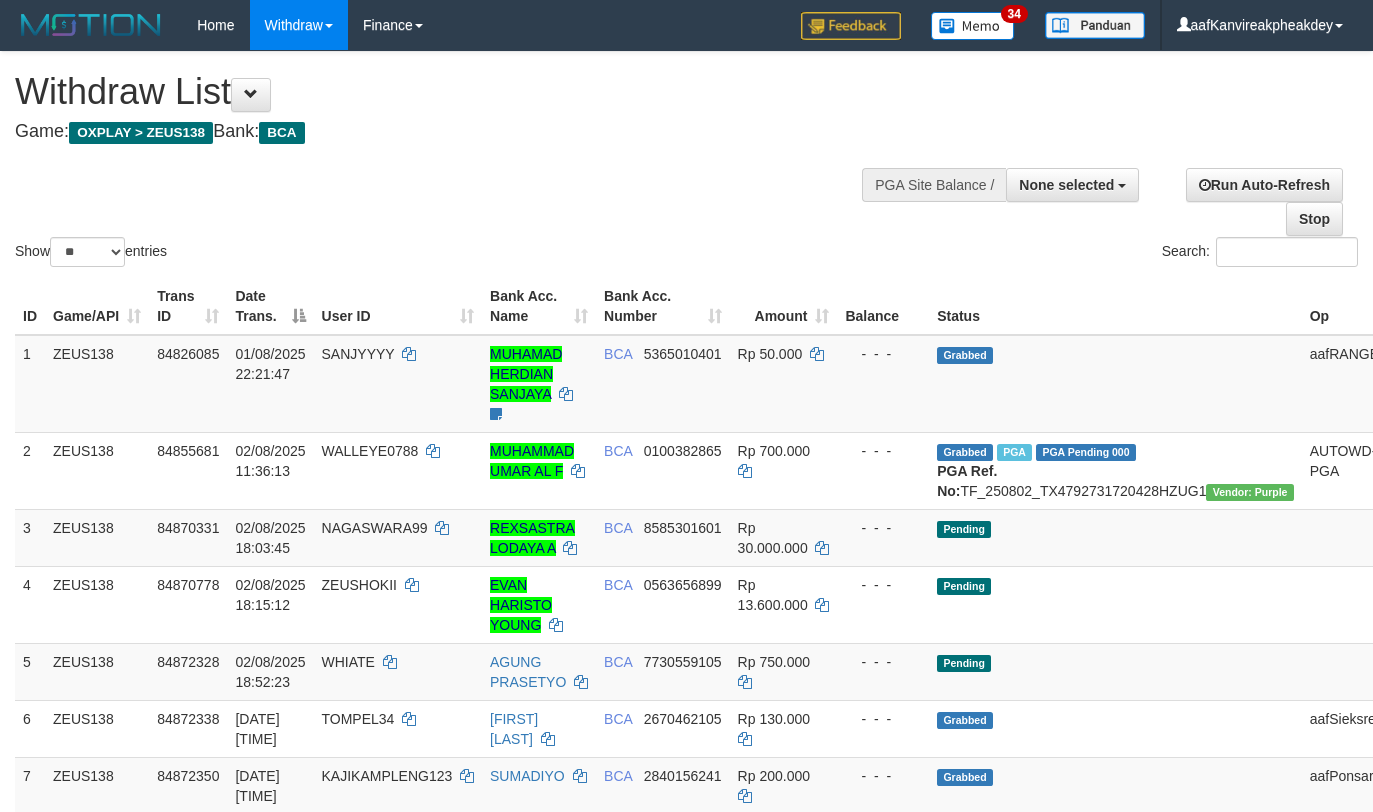 select 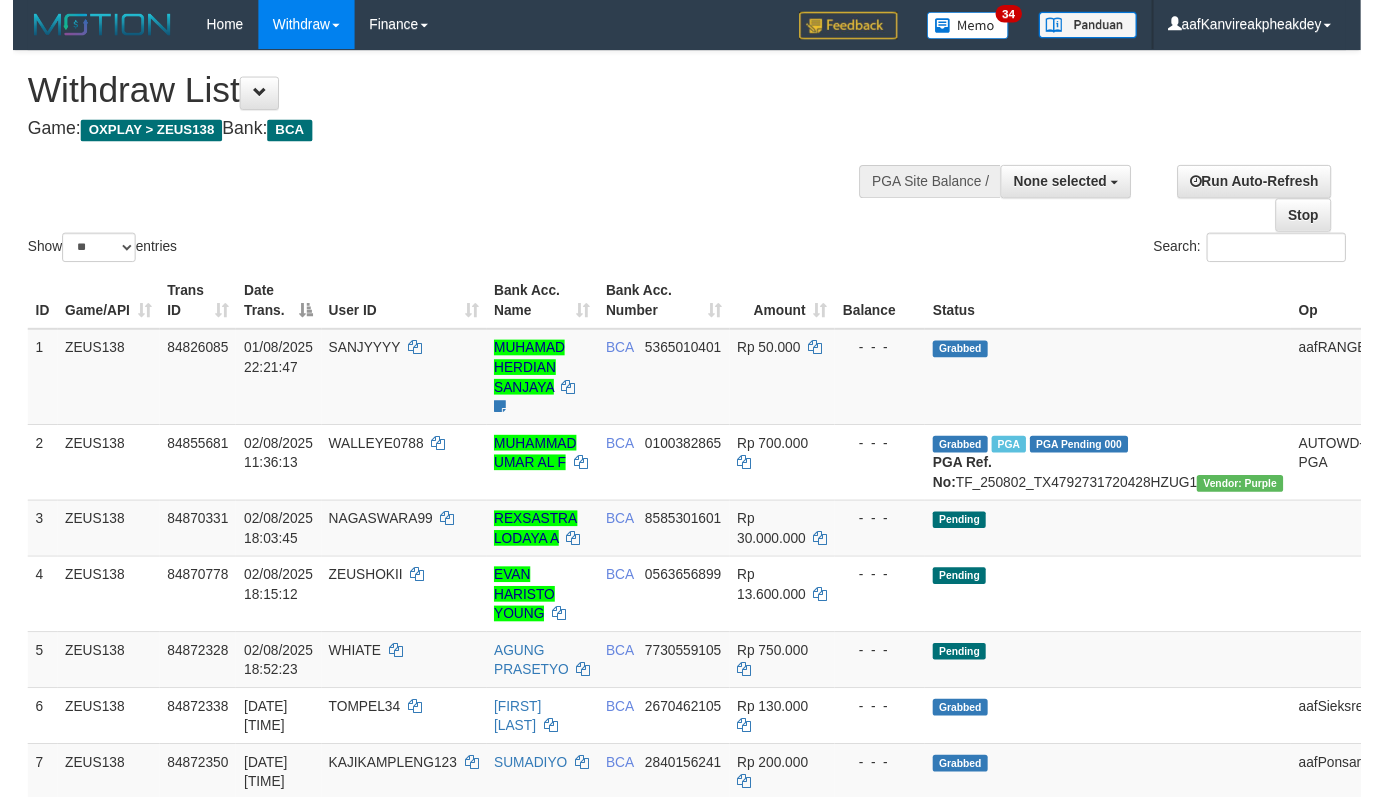 scroll, scrollTop: 278, scrollLeft: 0, axis: vertical 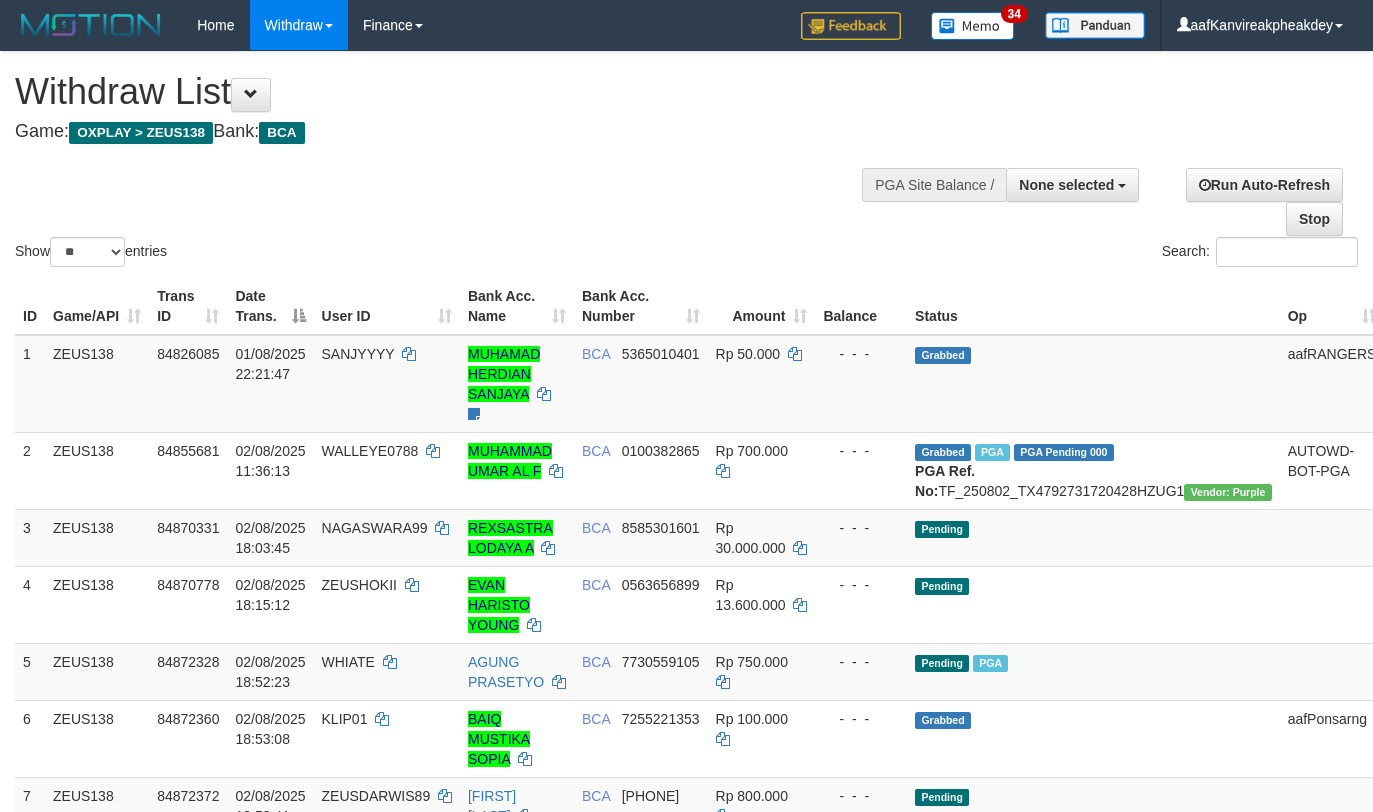 select 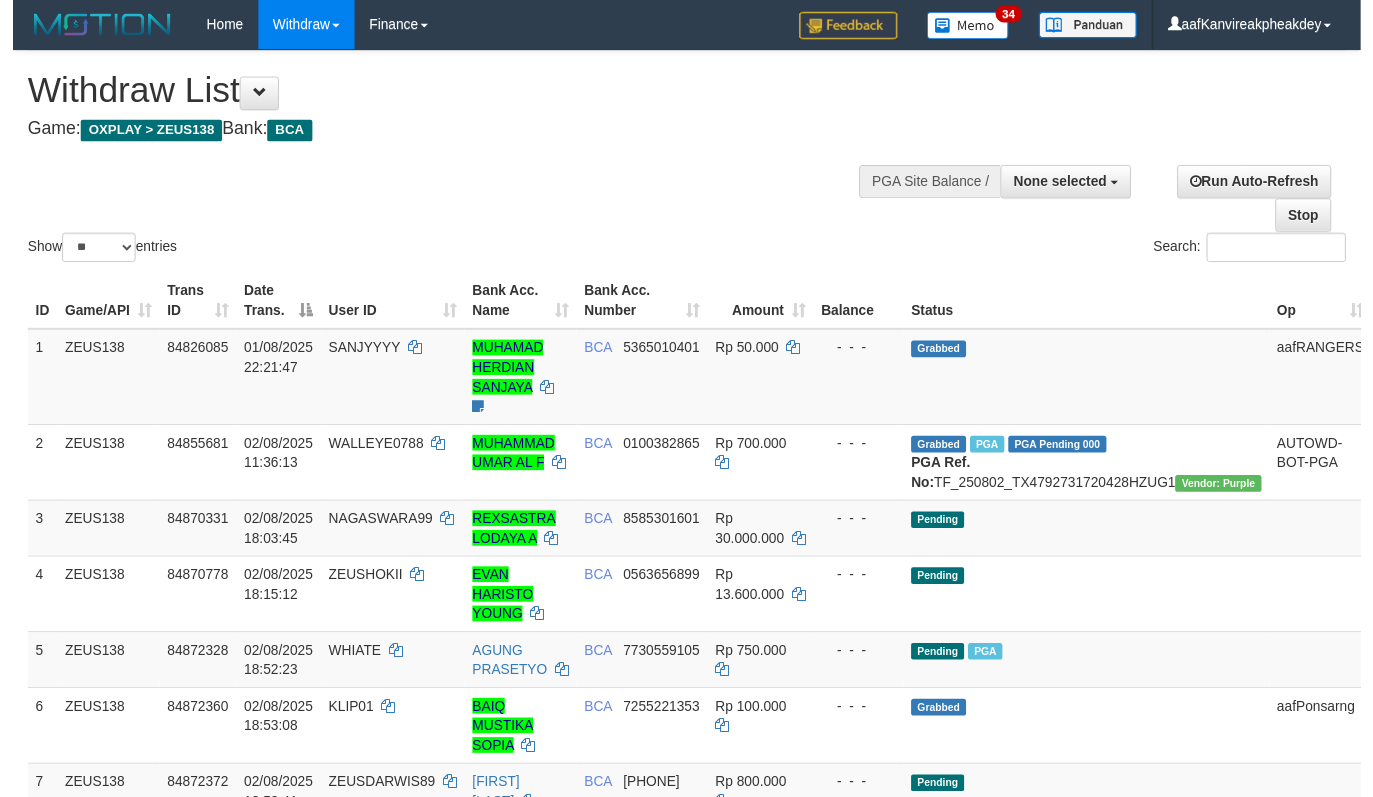 scroll, scrollTop: 327, scrollLeft: 0, axis: vertical 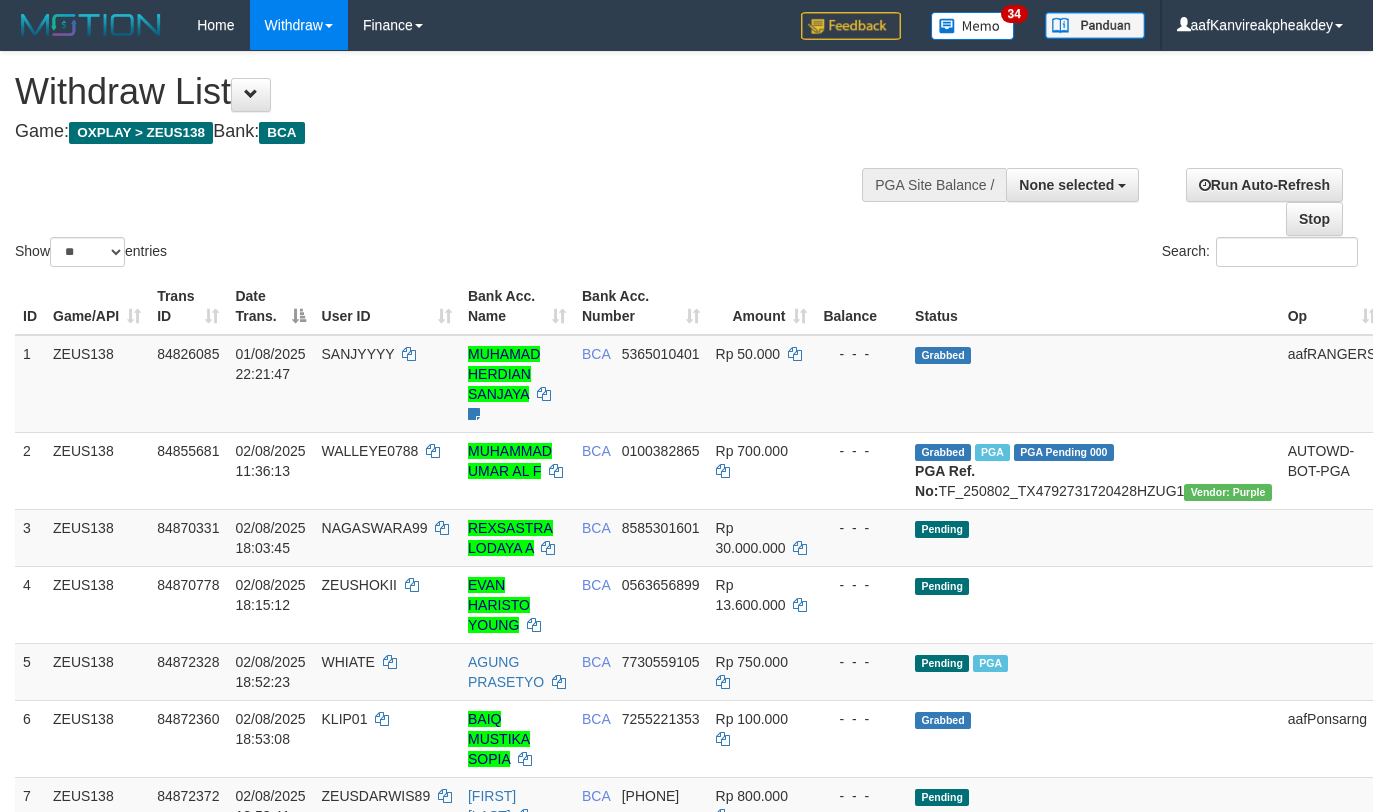 select 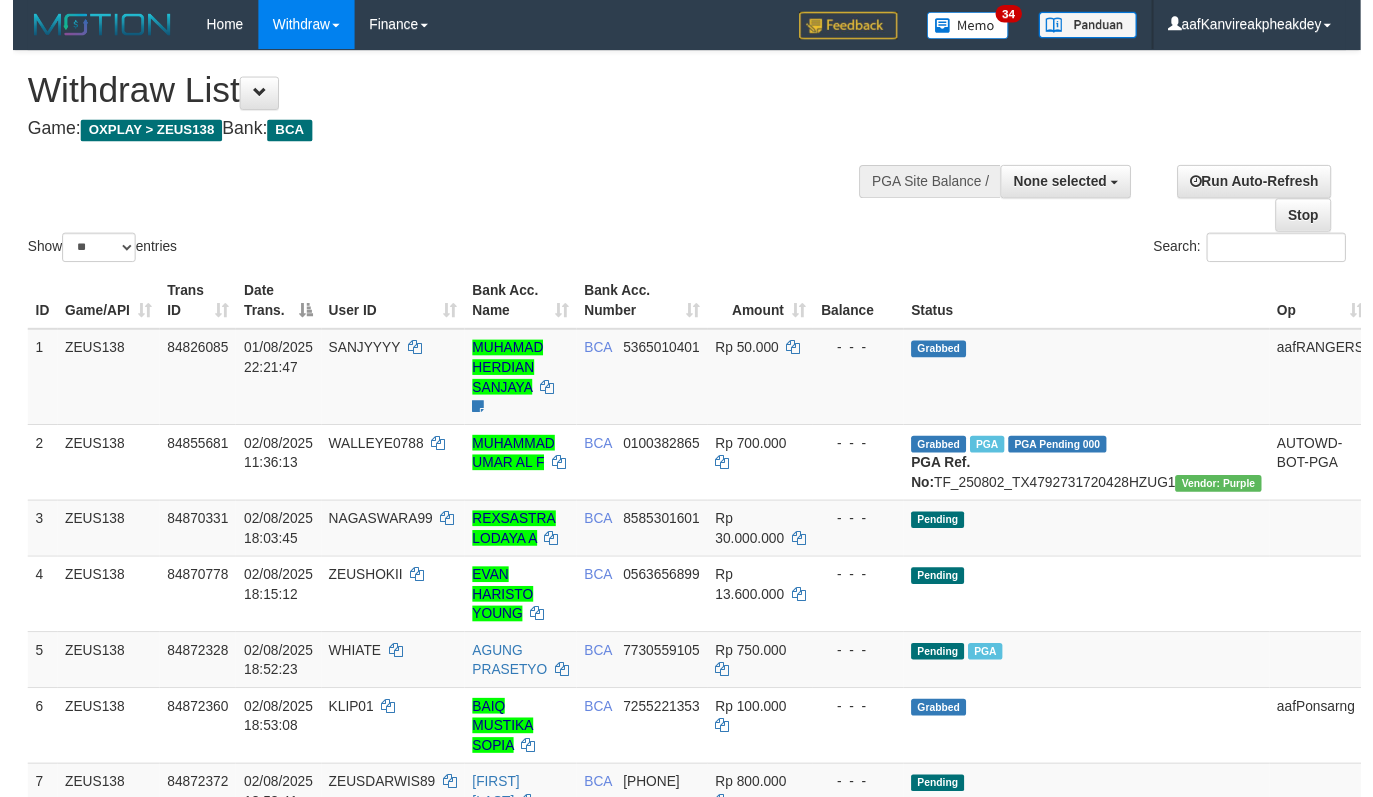 scroll, scrollTop: 327, scrollLeft: 0, axis: vertical 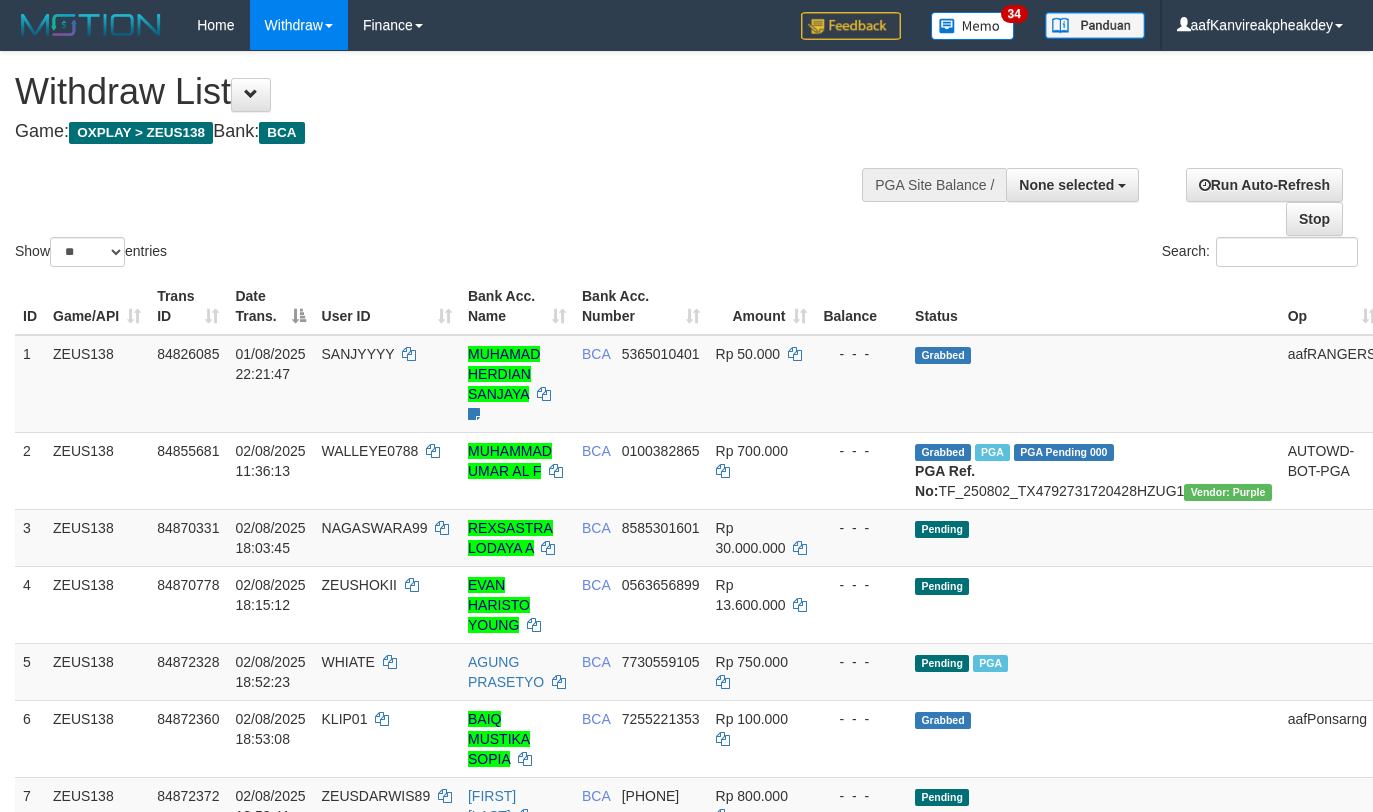 select 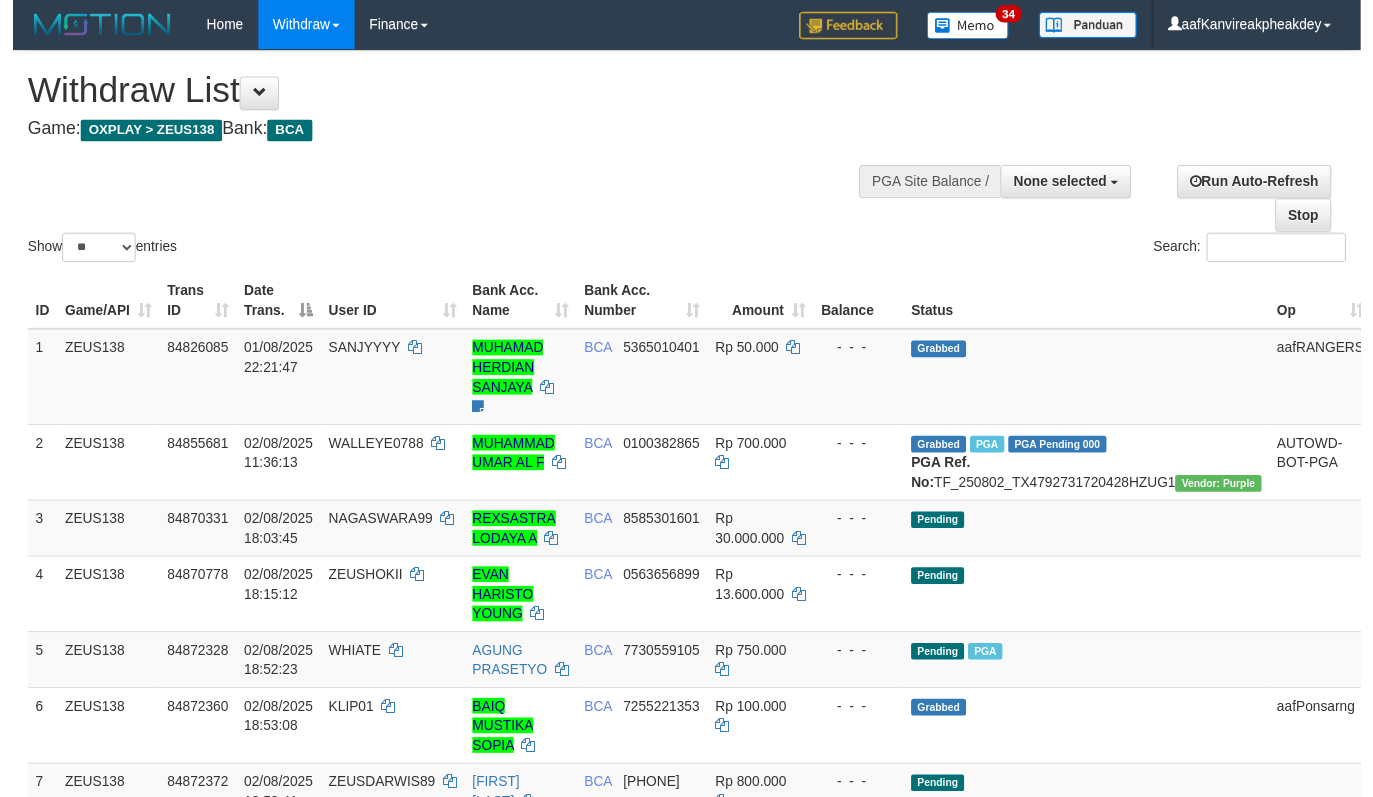 scroll, scrollTop: 327, scrollLeft: 0, axis: vertical 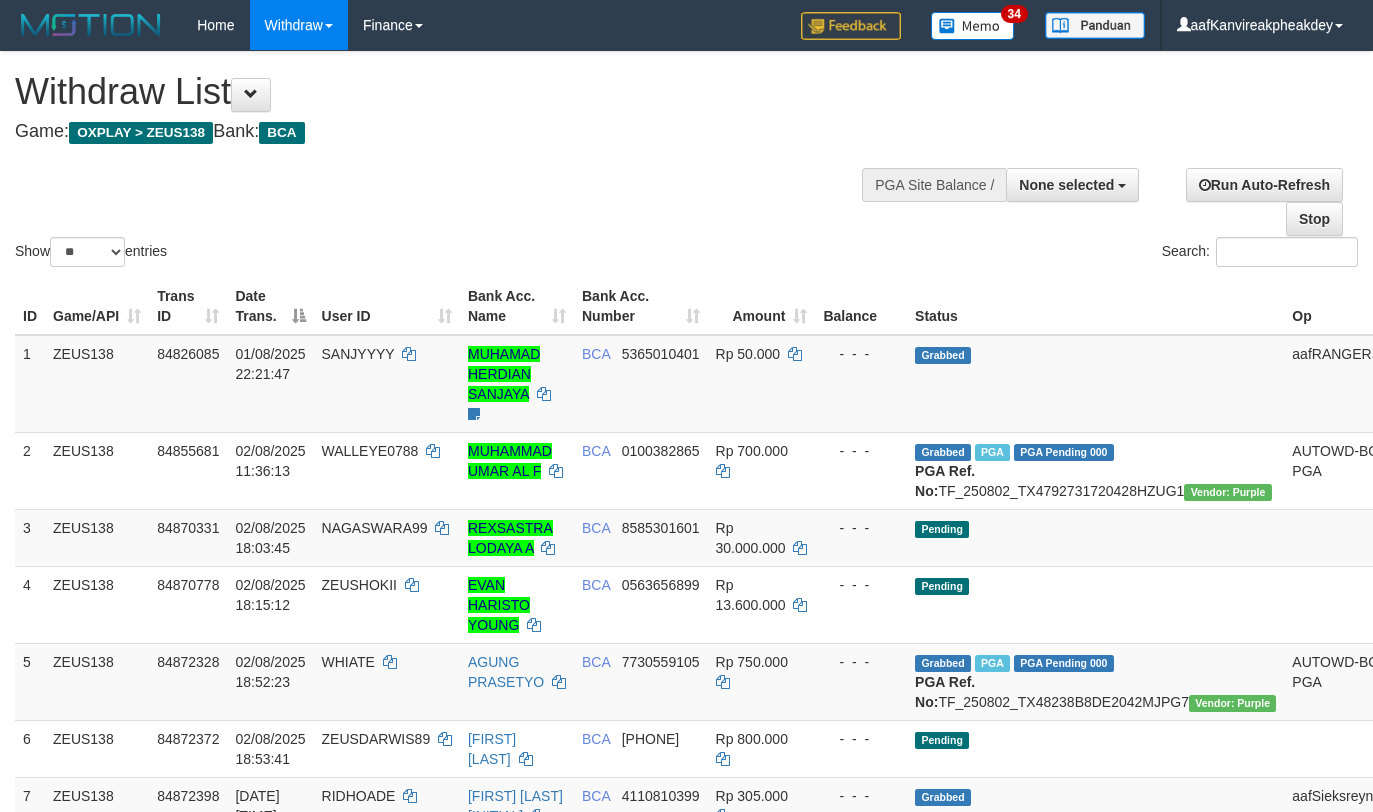select 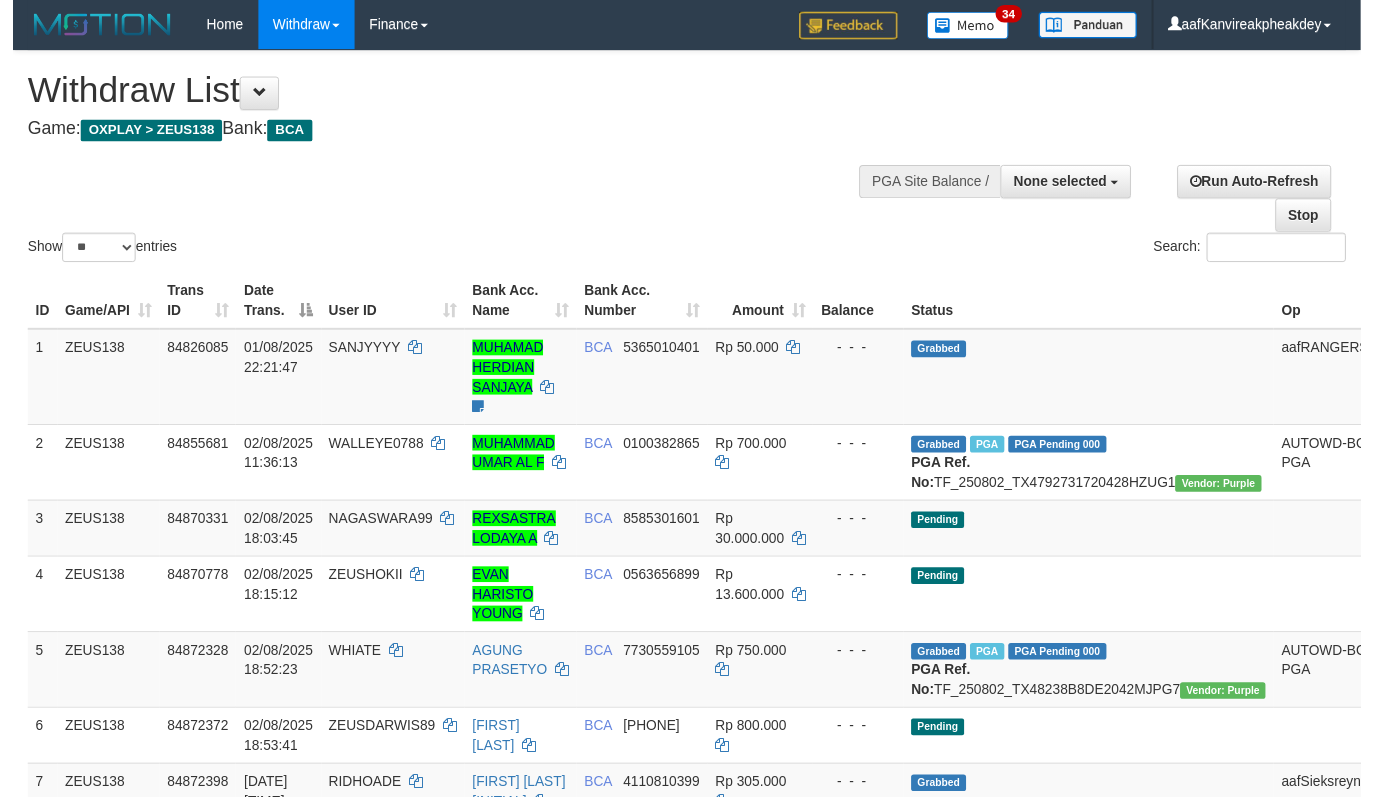 scroll, scrollTop: 431, scrollLeft: 0, axis: vertical 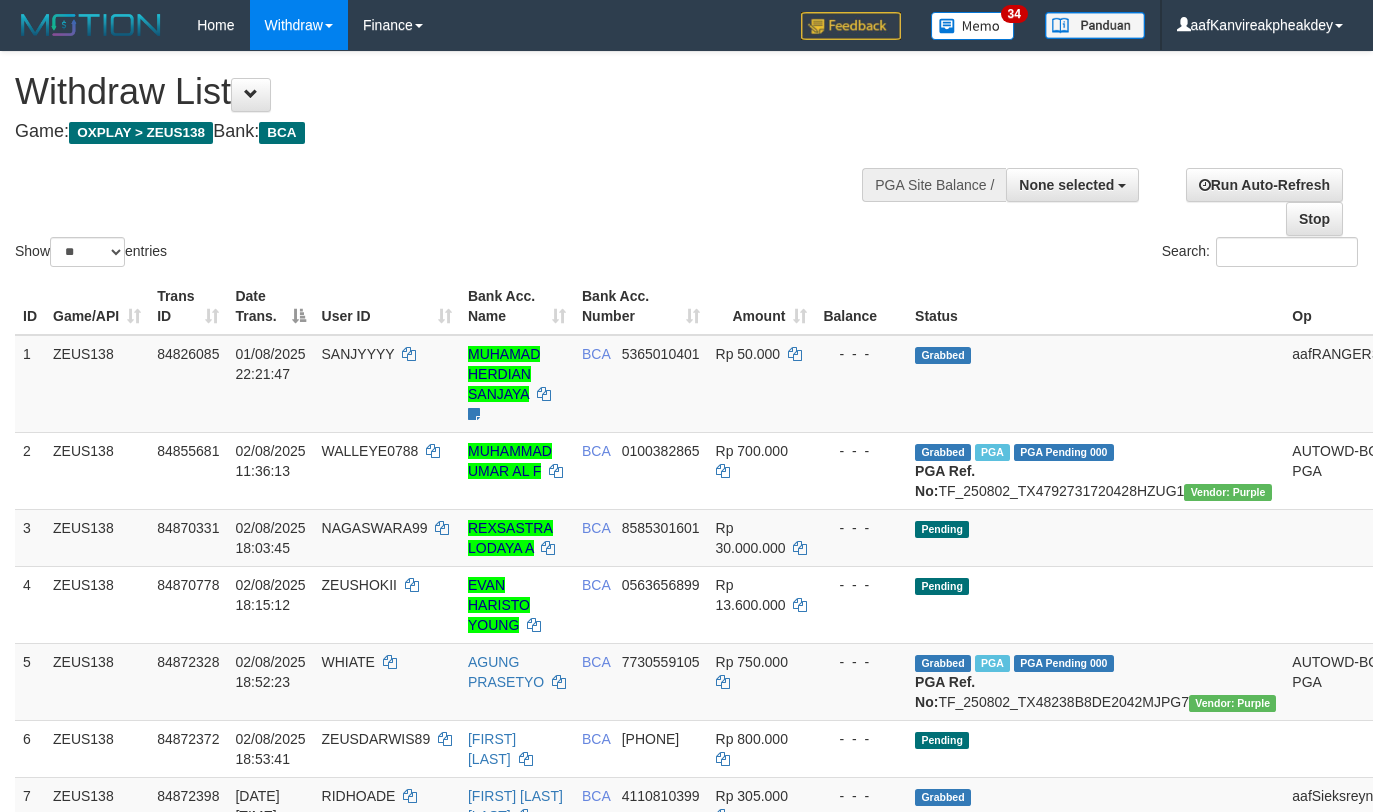 select 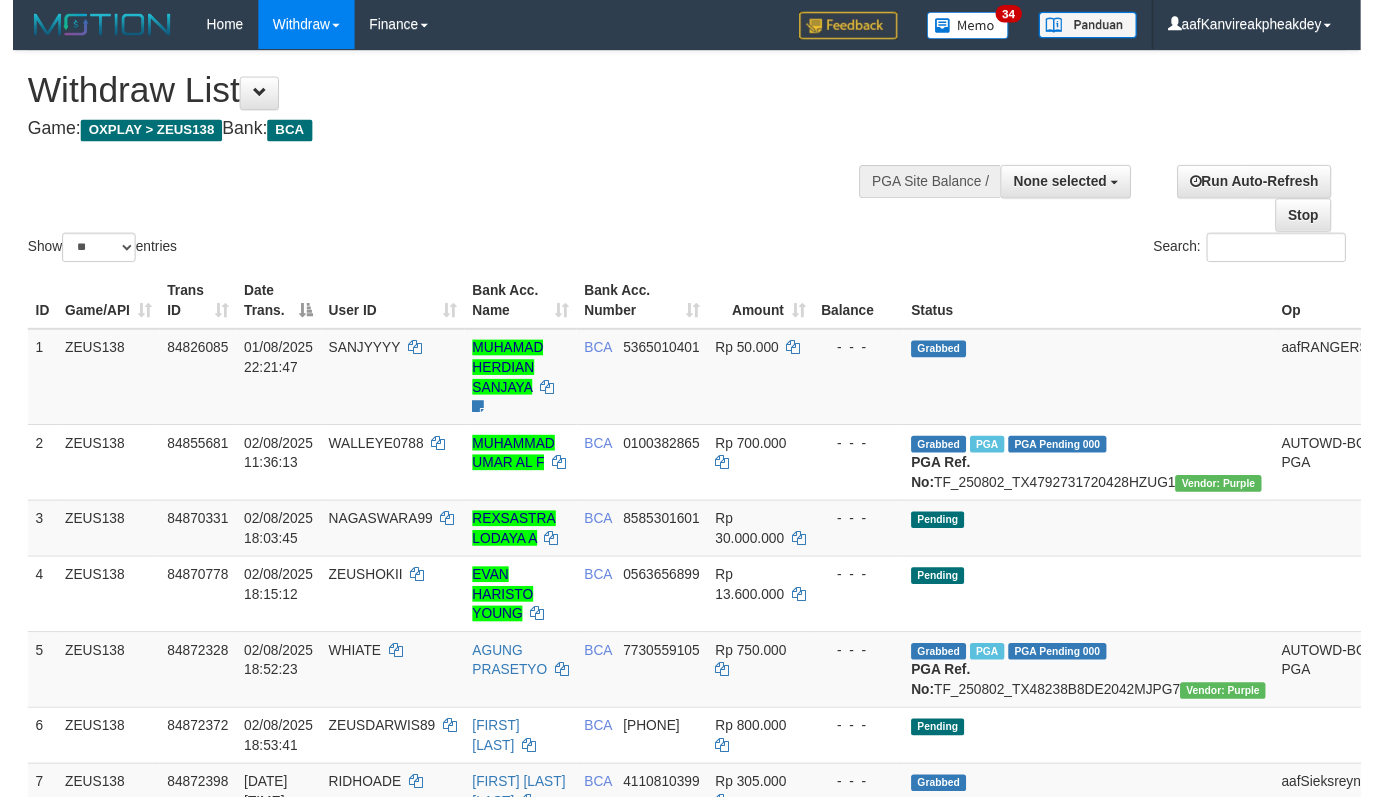 scroll, scrollTop: 431, scrollLeft: 0, axis: vertical 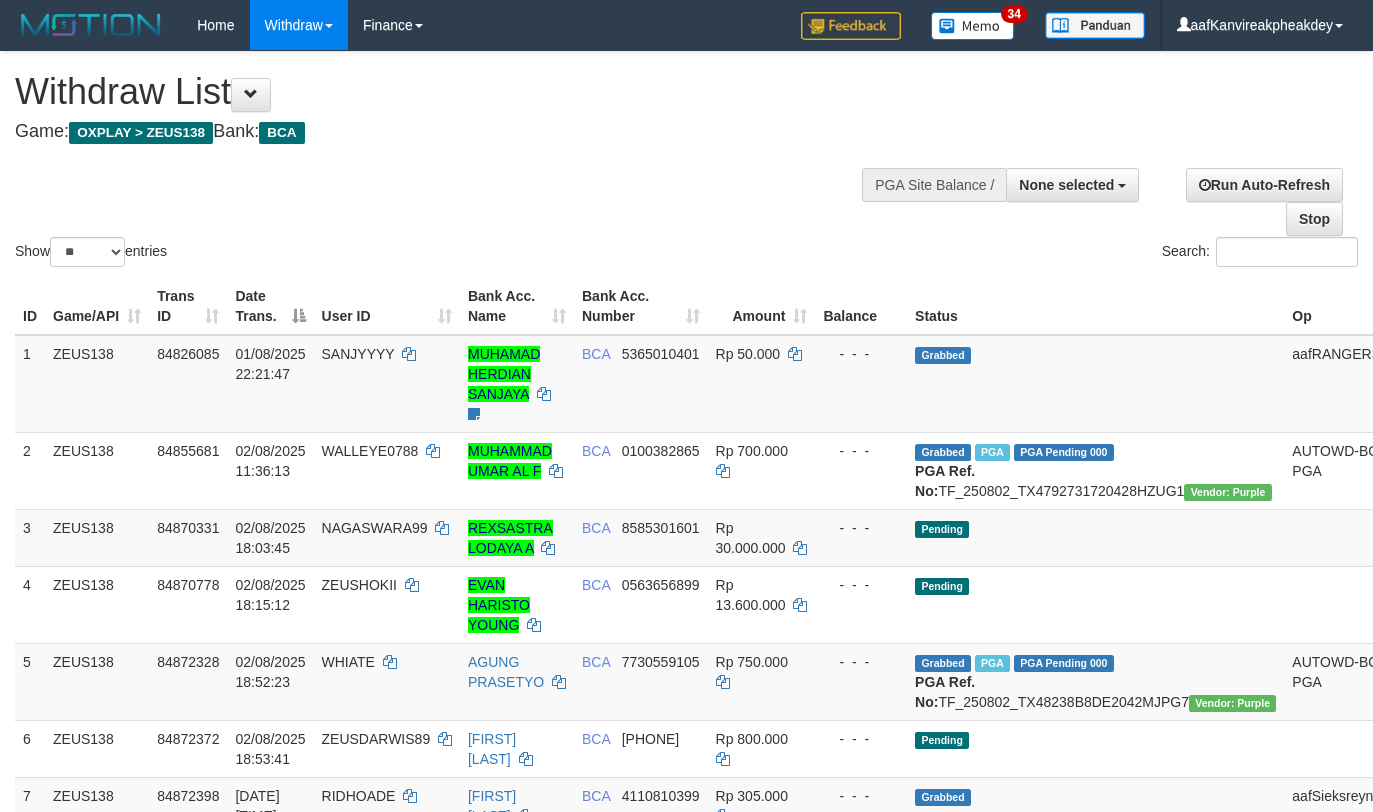select 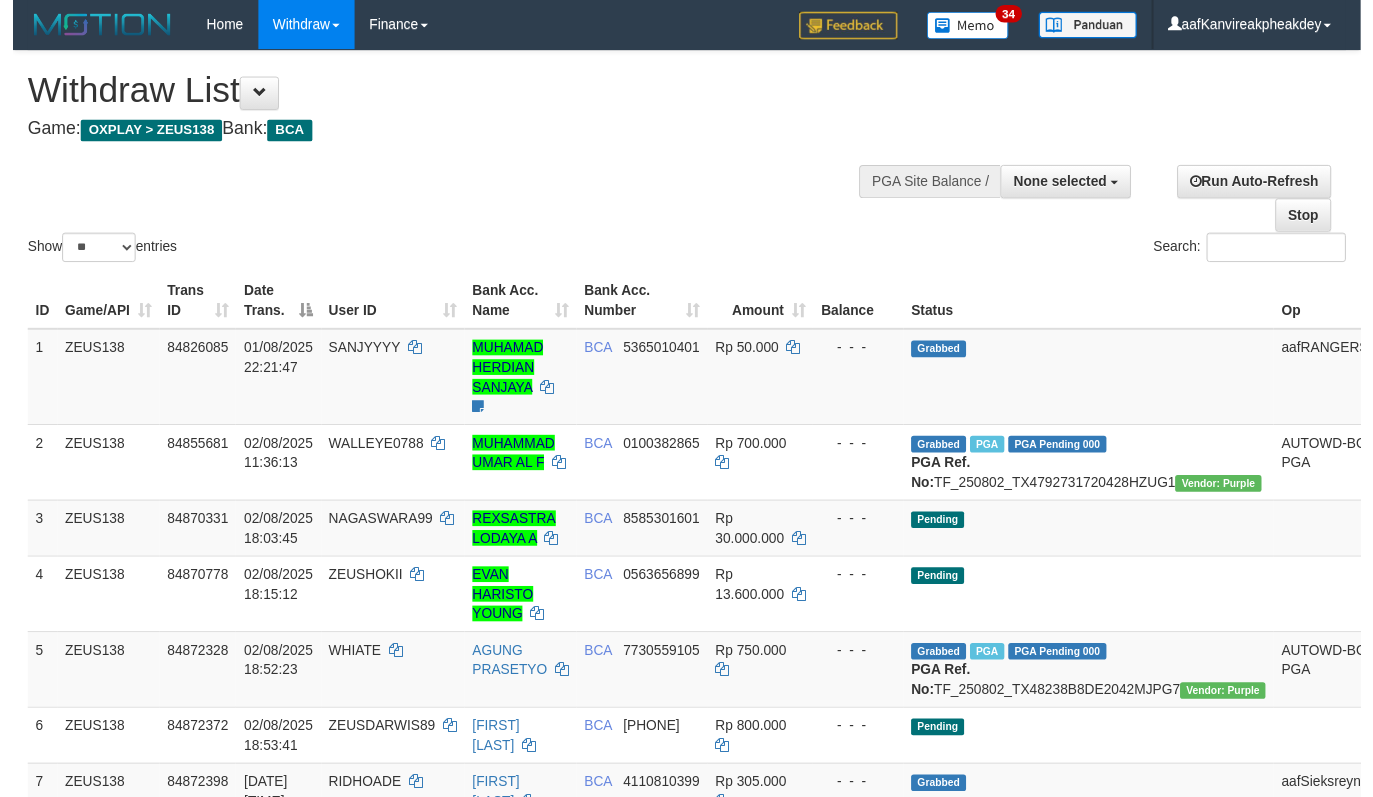 scroll, scrollTop: 431, scrollLeft: 0, axis: vertical 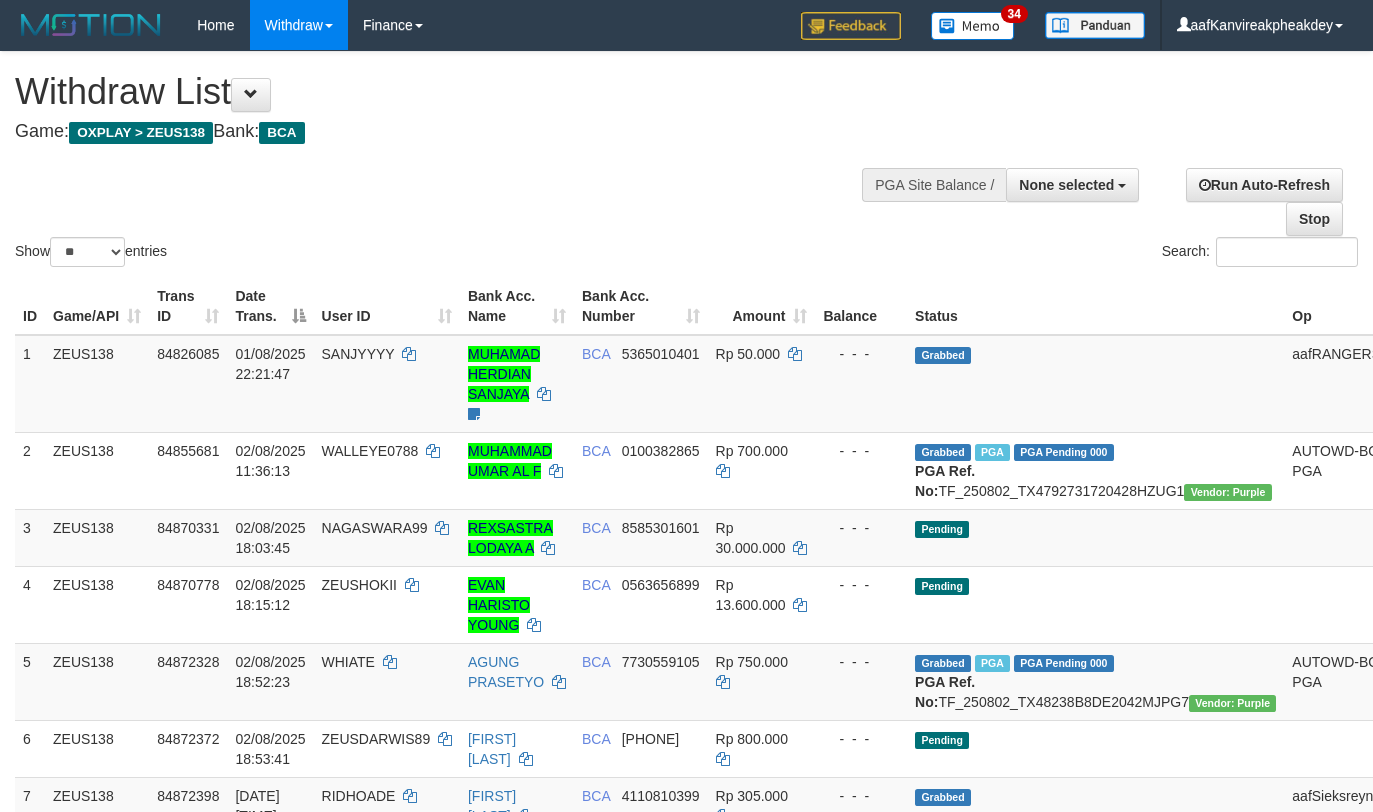 select 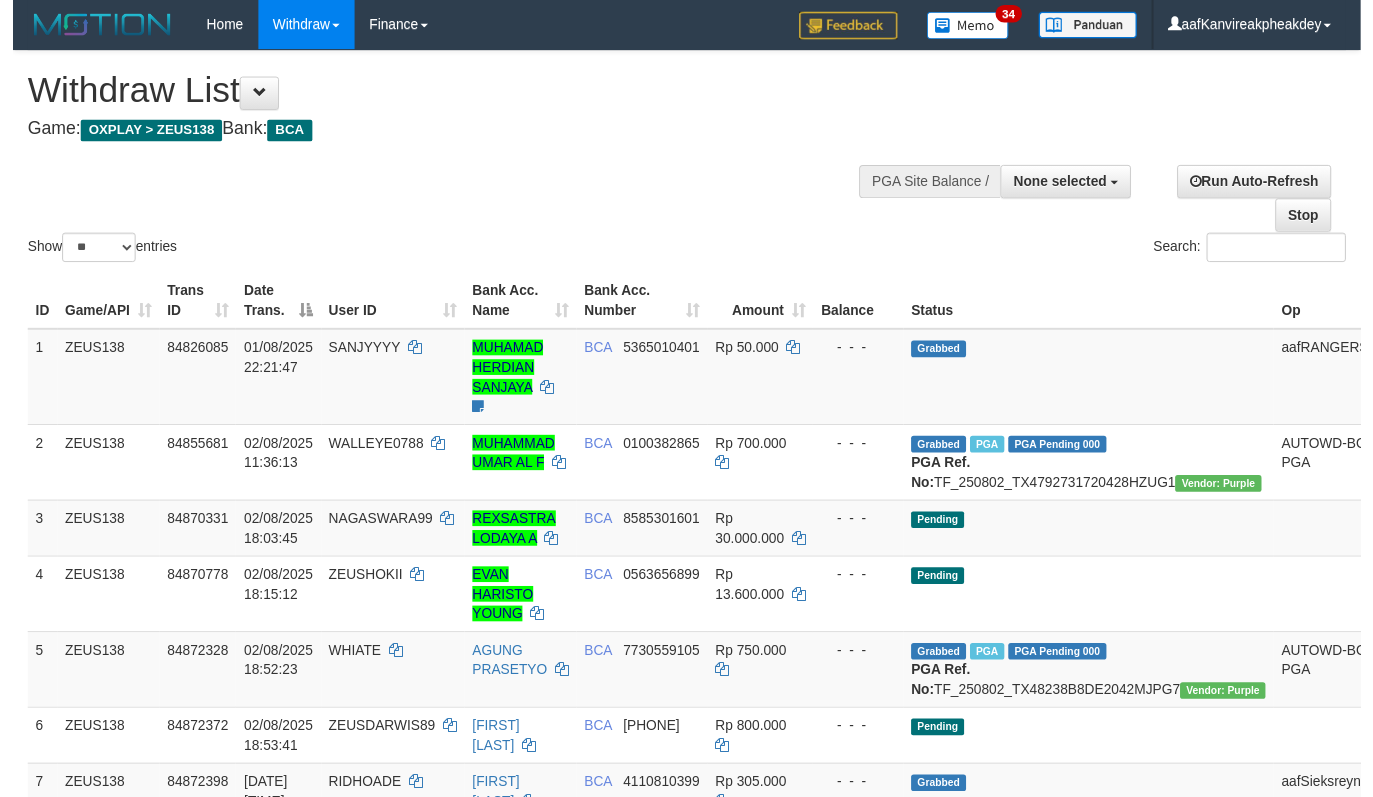 scroll, scrollTop: 431, scrollLeft: 0, axis: vertical 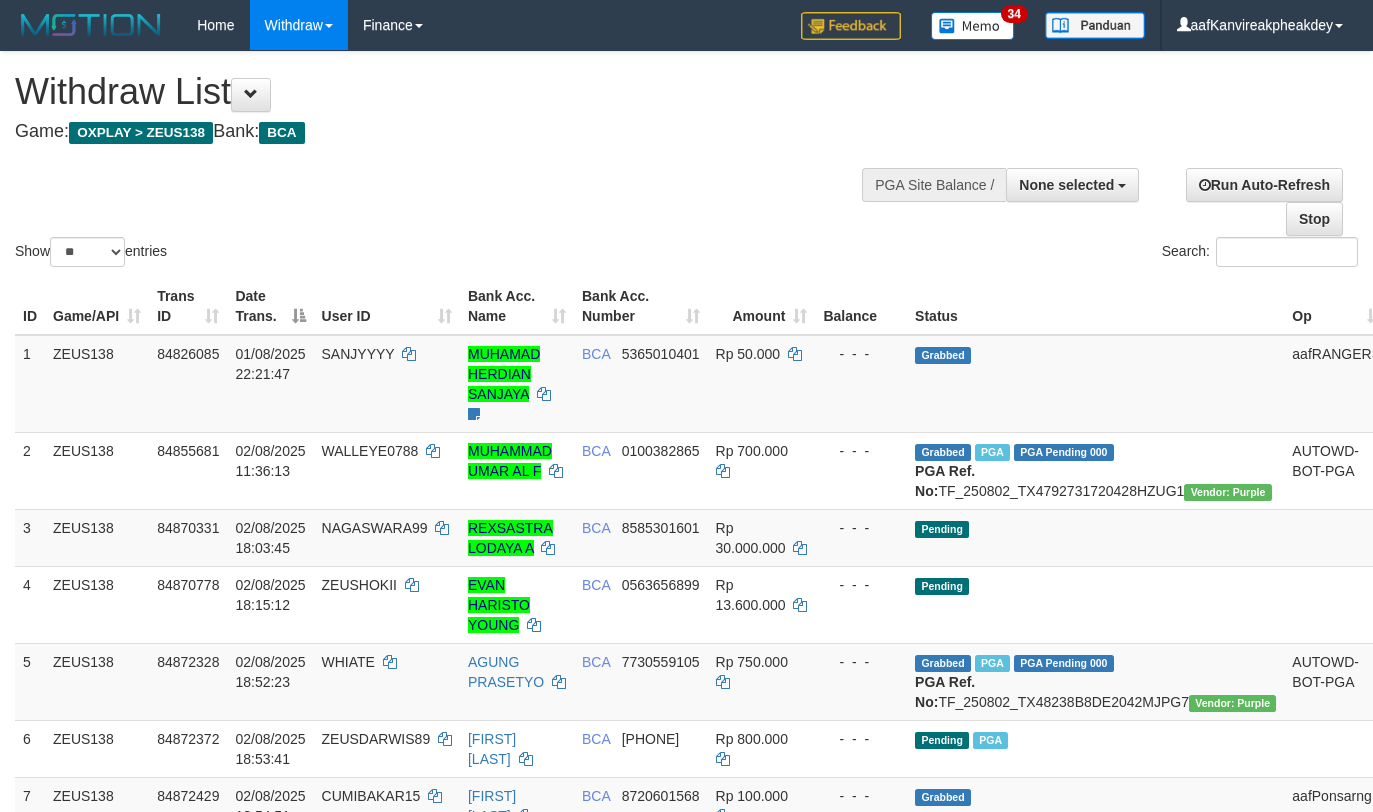 select 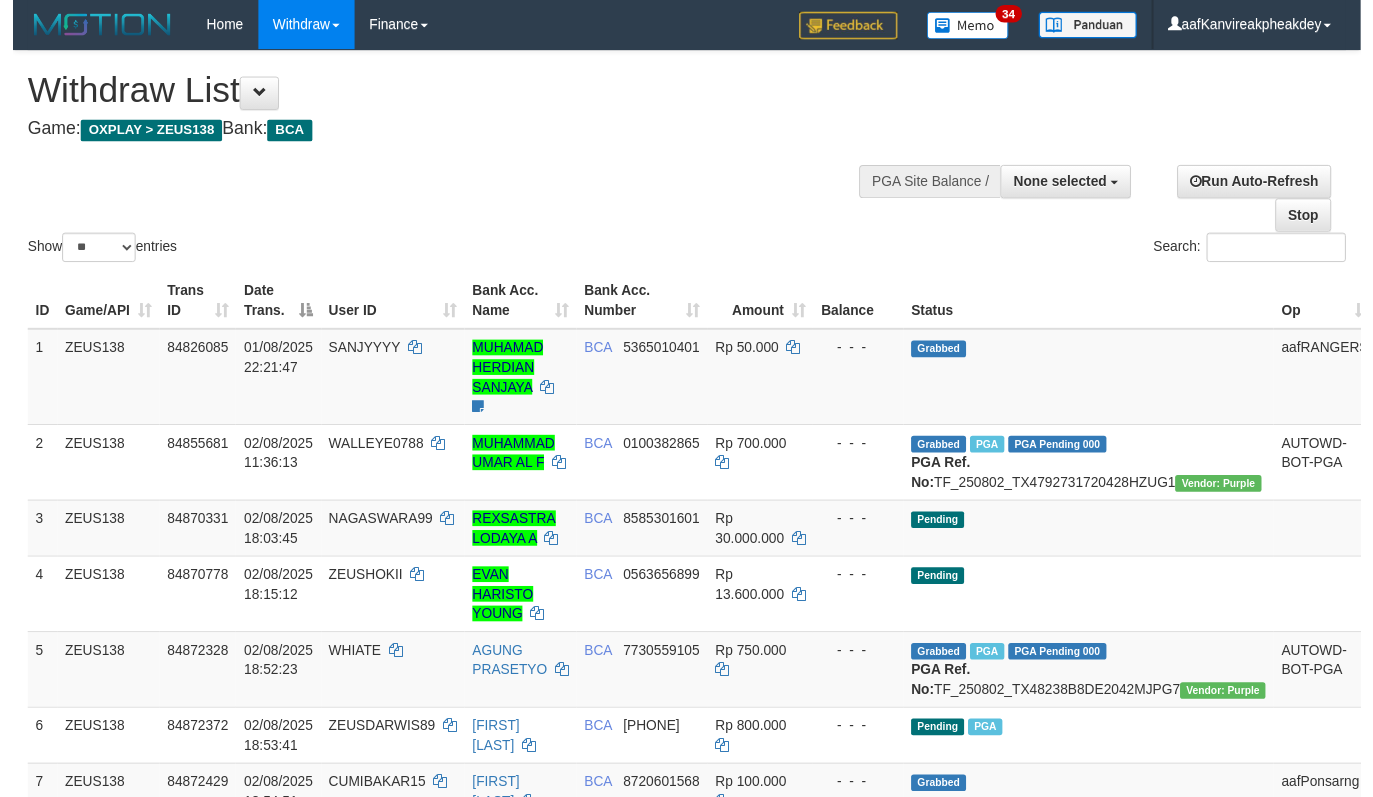 scroll, scrollTop: 431, scrollLeft: 0, axis: vertical 